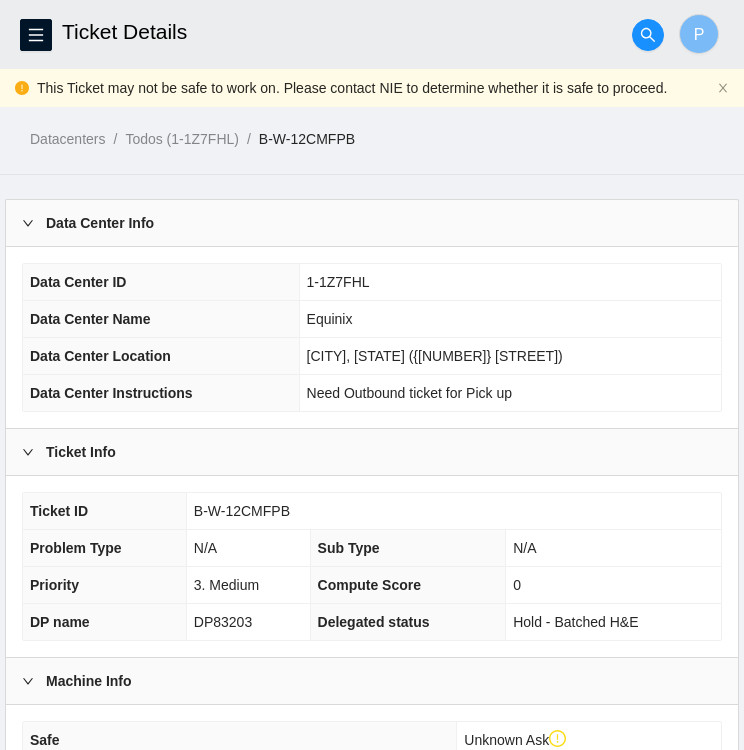 scroll, scrollTop: 1019, scrollLeft: 0, axis: vertical 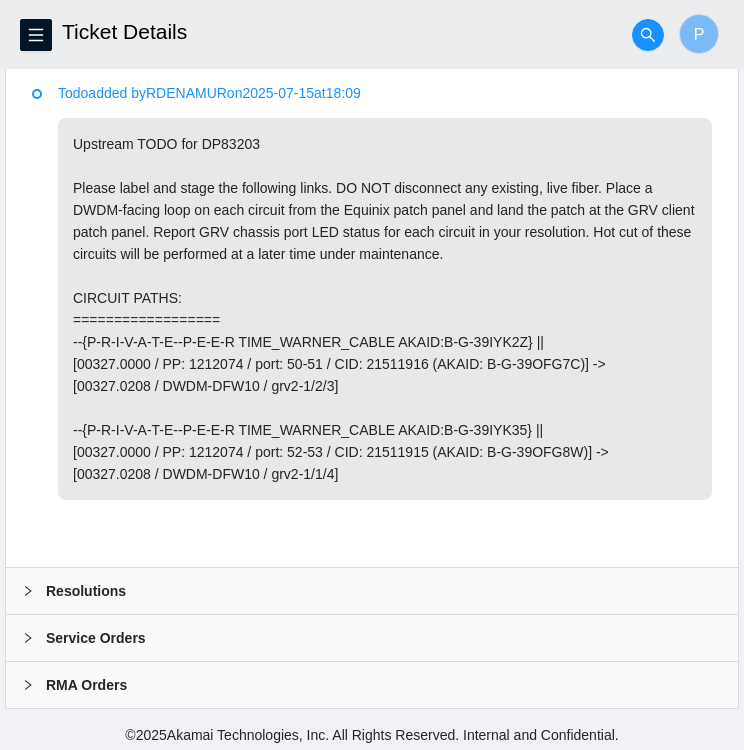 click at bounding box center (34, 591) 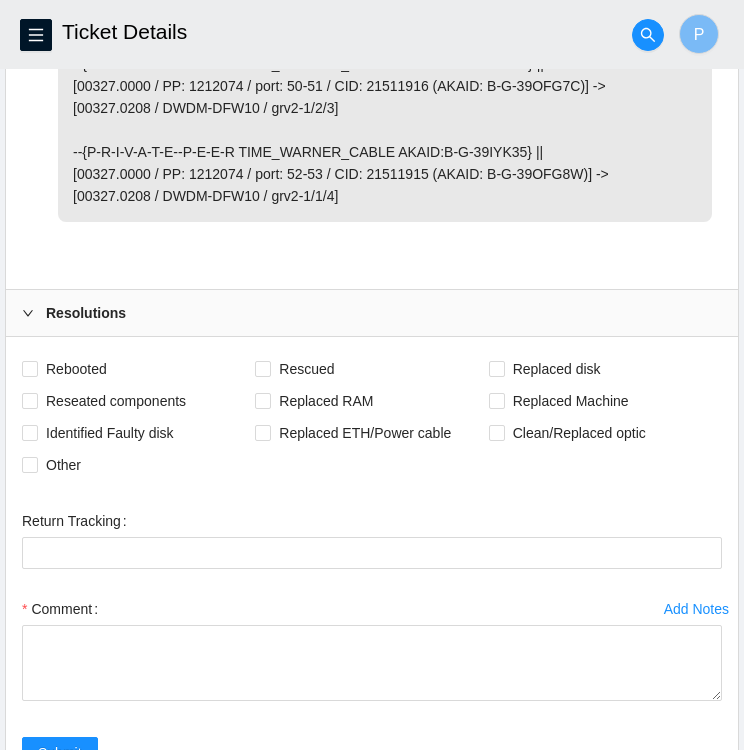 scroll, scrollTop: 1298, scrollLeft: 0, axis: vertical 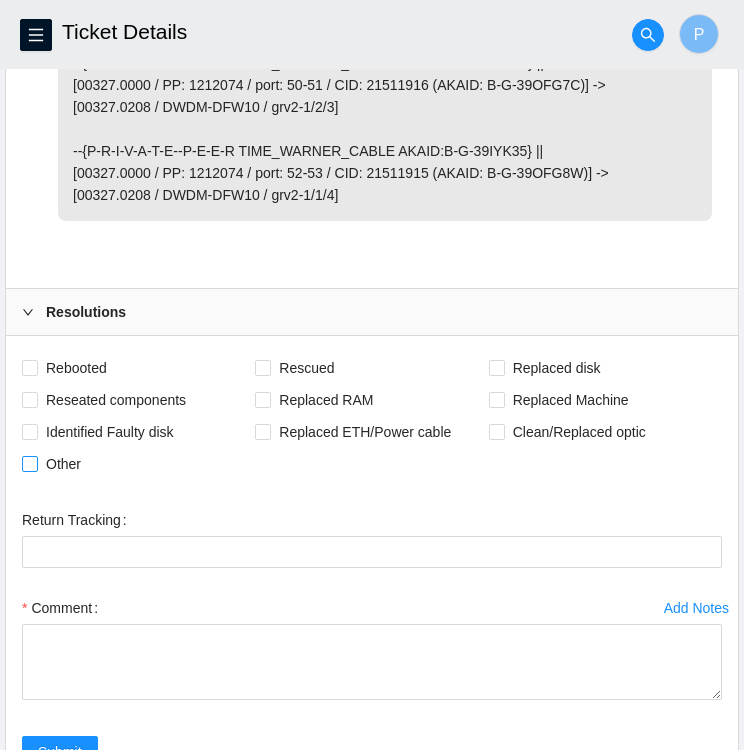 click on "Other" at bounding box center (29, 463) 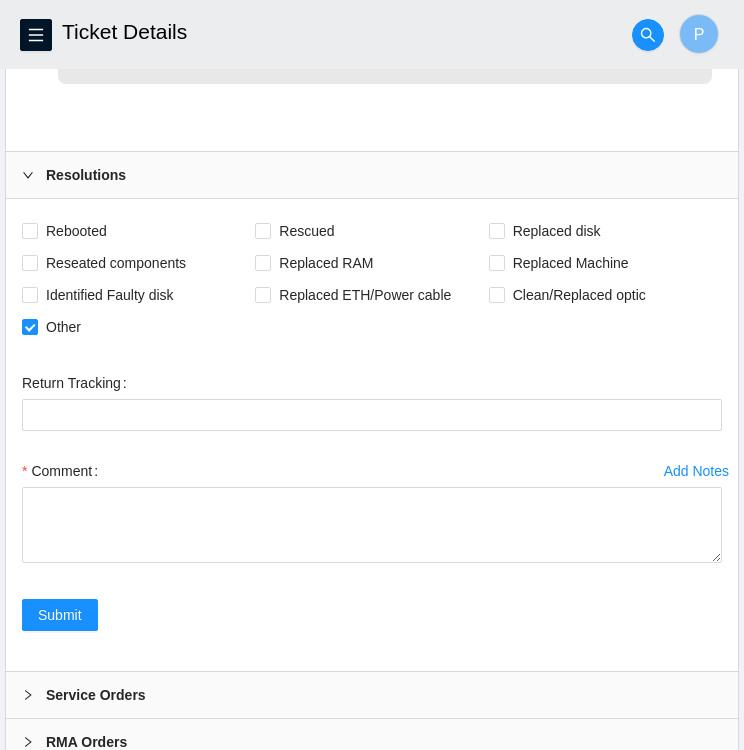 scroll, scrollTop: 1446, scrollLeft: 0, axis: vertical 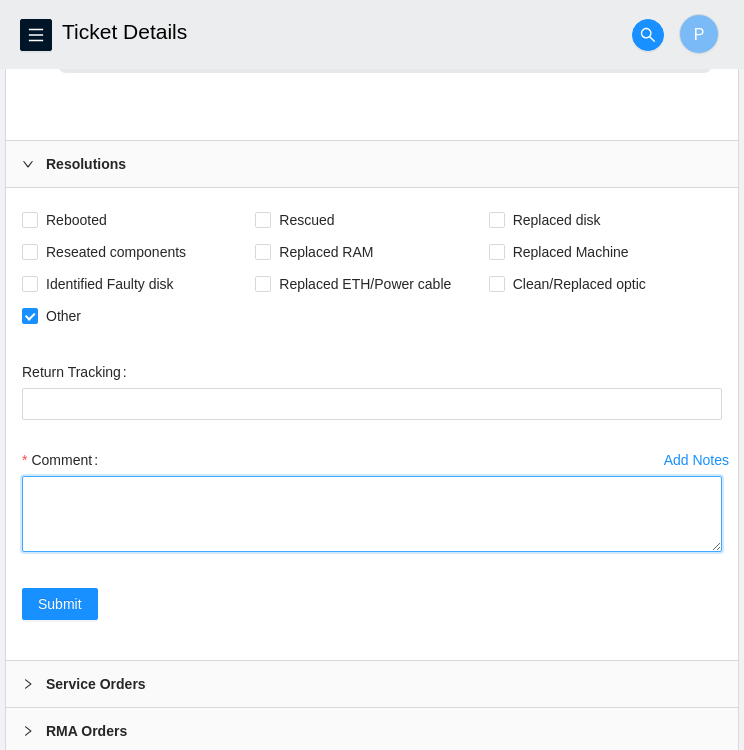 click on "Comment" at bounding box center (372, 514) 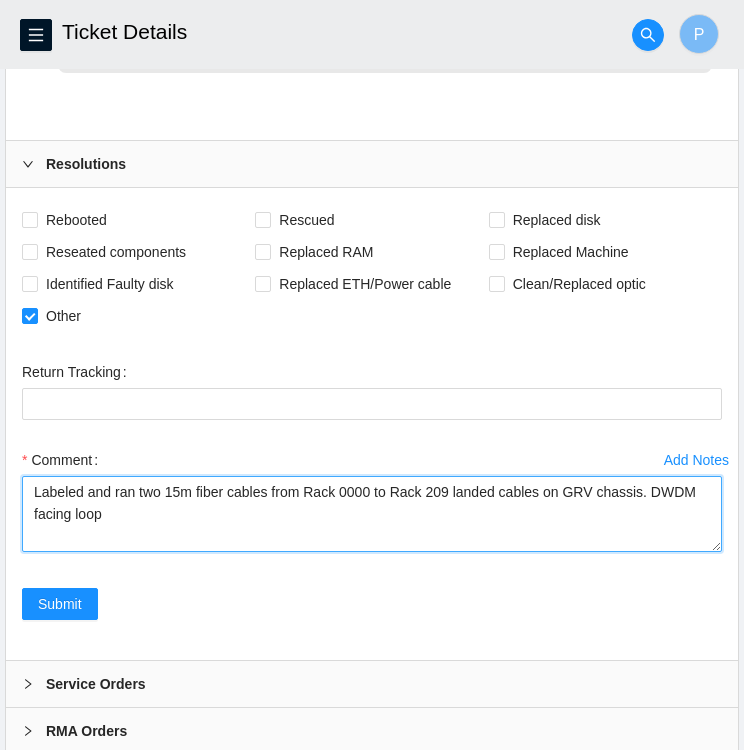 click on "Labeled and ran two 15m fiber cables from Rack 0000 to Rack 209 landed cables on GRV chassis. DWDM facing loop" at bounding box center (372, 514) 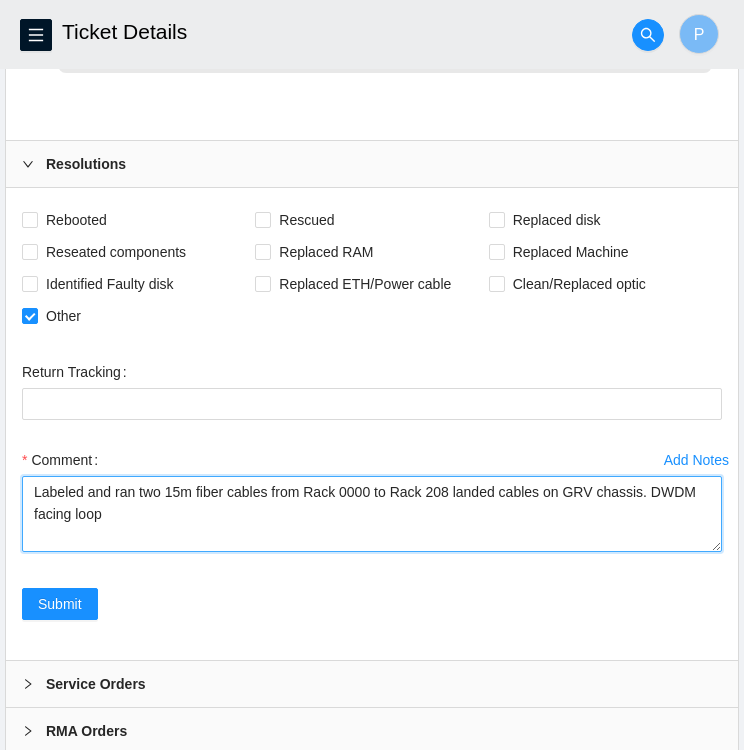 click on "Labeled and ran two 15m fiber cables from Rack 0000 to Rack 208 landed cables on GRV chassis. DWDM facing loop" at bounding box center [372, 514] 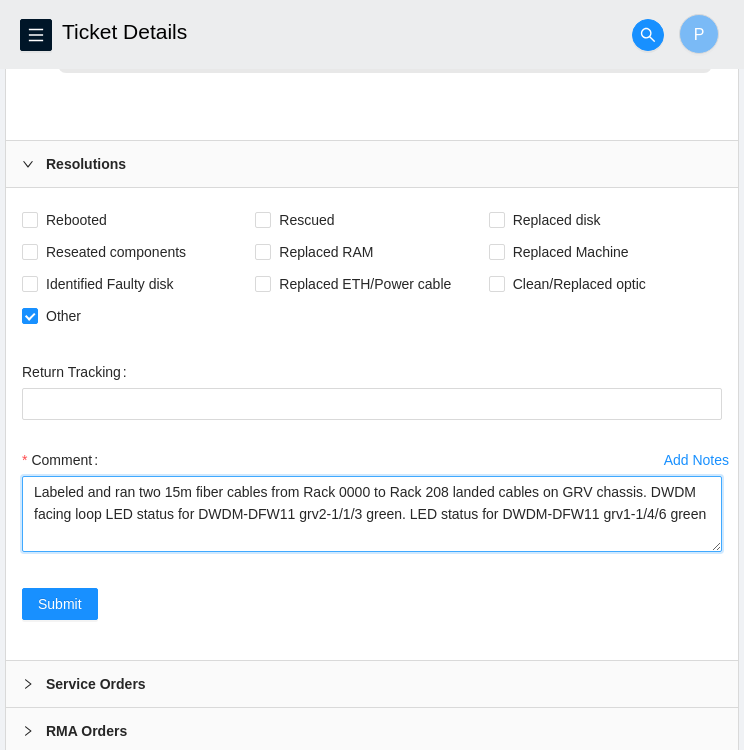 click on "Labeled and ran two 15m fiber cables from Rack 0000 to Rack 208 landed cables on GRV chassis. DWDM facing loop LED status for DWDM-DFW11 grv2-1/1/3 green. LED status for DWDM-DFW11 grv1-1/4/6 green" at bounding box center (372, 514) 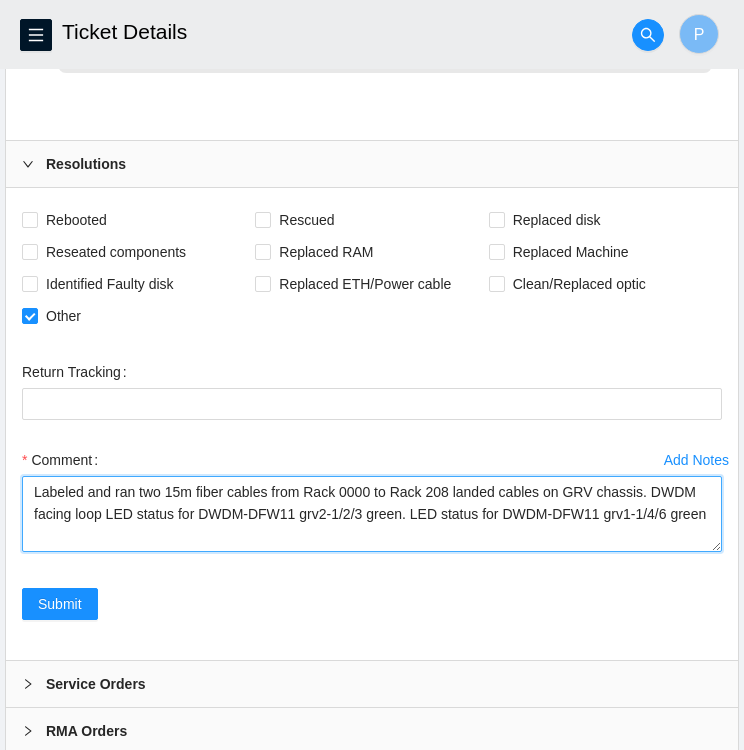 click on "Labeled and ran two 15m fiber cables from Rack 0000 to Rack 208 landed cables on GRV chassis. DWDM facing loop LED status for DWDM-DFW11 grv2-1/2/3 green. LED status for DWDM-DFW11 grv1-1/4/6 green" at bounding box center (372, 514) 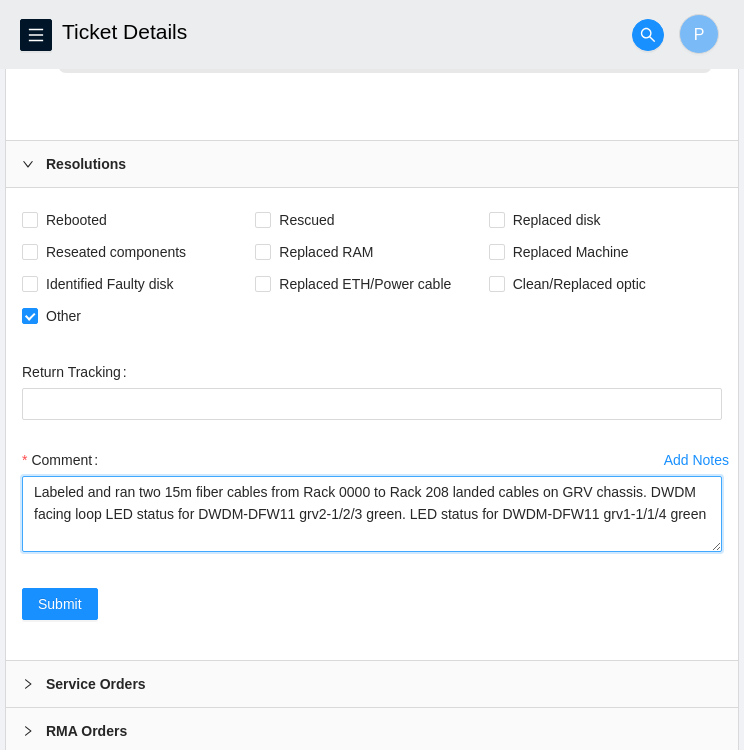 click on "Labeled and ran two 15m fiber cables from Rack 0000 to Rack 208 landed cables on GRV chassis. DWDM facing loop LED status for DWDM-DFW11 grv2-1/2/3 green. LED status for DWDM-DFW11 grv1-1/1/4 green" at bounding box center [372, 514] 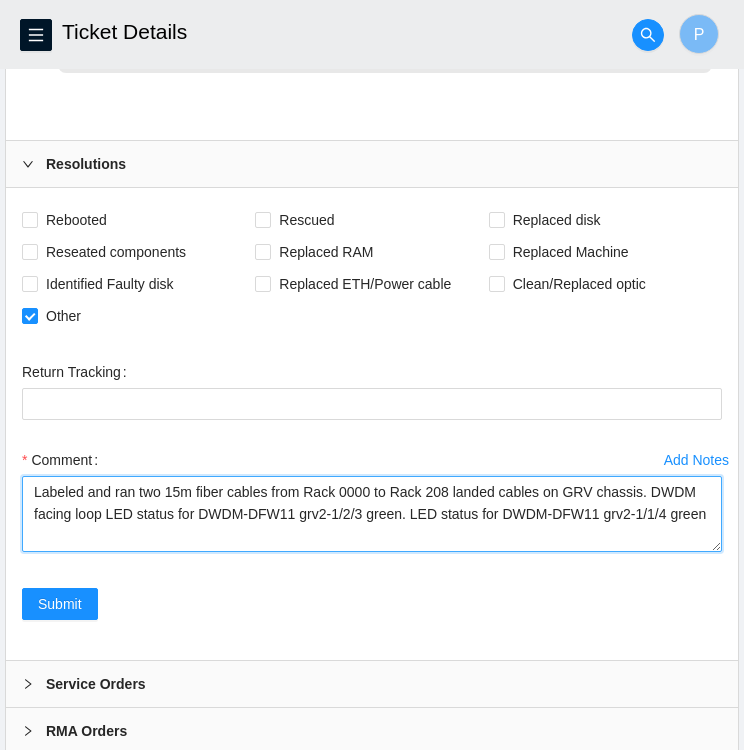click on "Labeled and ran two 15m fiber cables from Rack 0000 to Rack 208 landed cables on GRV chassis. DWDM facing loop LED status for DWDM-DFW11 grv2-1/2/3 green. LED status for DWDM-DFW11 grv2-1/1/4 green" at bounding box center (372, 514) 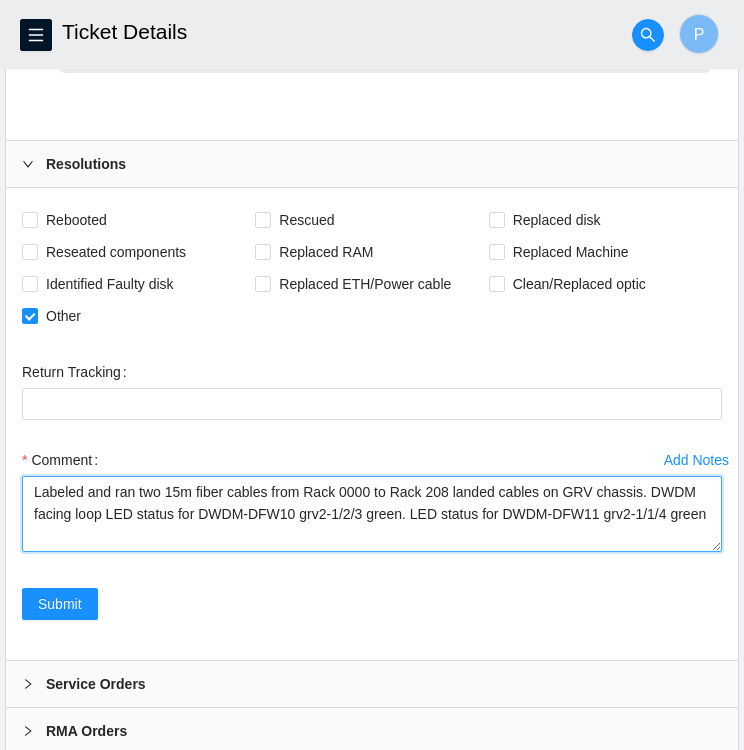 click on "Labeled and ran two 15m fiber cables from Rack 0000 to Rack 208 landed cables on GRV chassis. DWDM facing loop LED status for DWDM-DFW10 grv2-1/2/3 green. LED status for DWDM-DFW11 grv2-1/1/4 green" at bounding box center (372, 514) 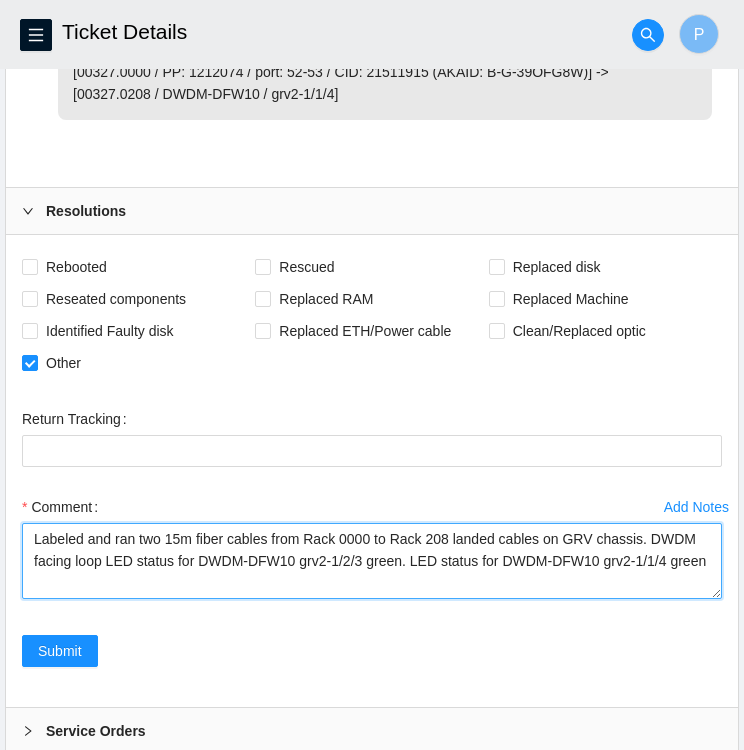 scroll, scrollTop: 1407, scrollLeft: 0, axis: vertical 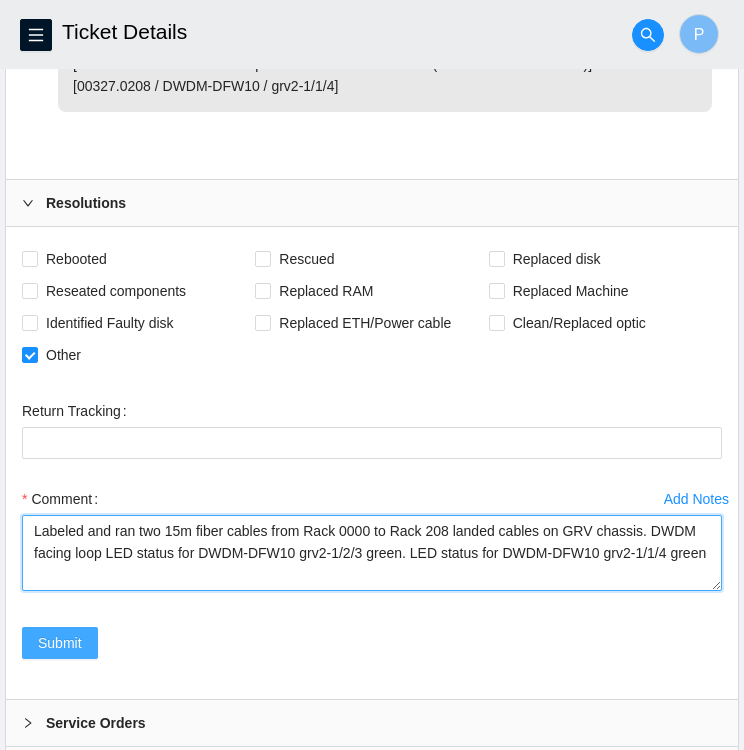 type on "Labeled and ran two 15m fiber cables from Rack 0000 to Rack 208 landed cables on GRV chassis. DWDM facing loop LED status for DWDM-DFW10 grv2-1/2/3 green. LED status for DWDM-DFW10 grv2-1/1/4 green" 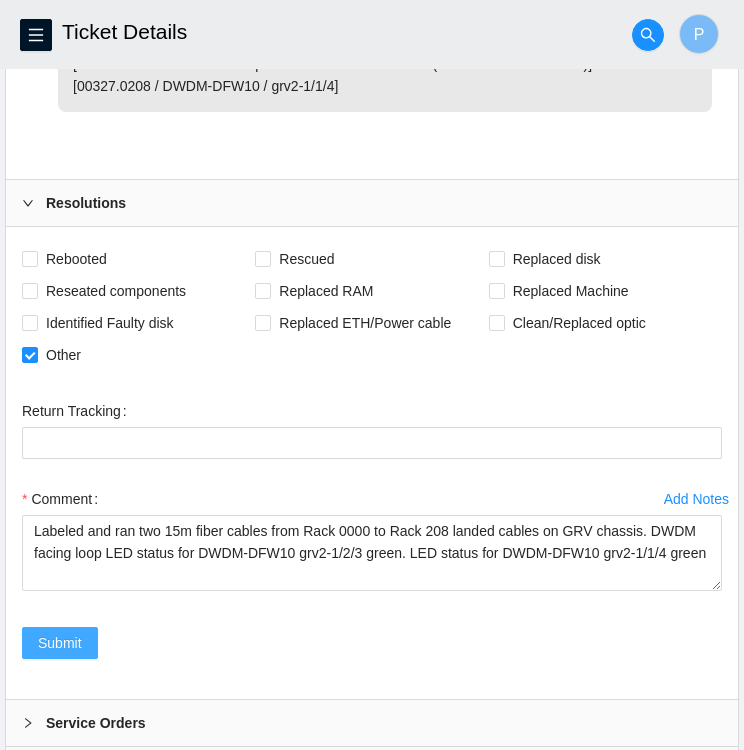 click on "Submit" at bounding box center (60, 643) 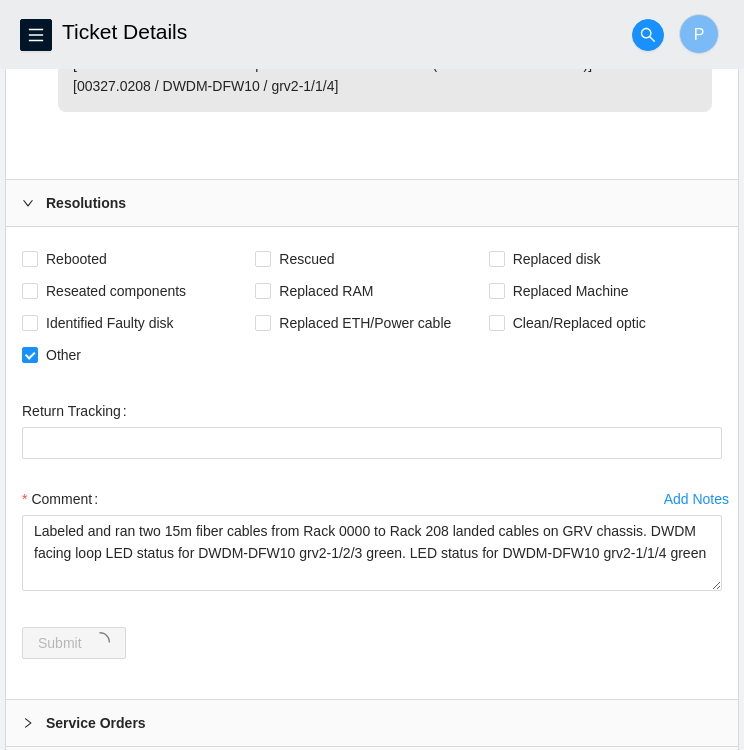 scroll, scrollTop: 0, scrollLeft: 0, axis: both 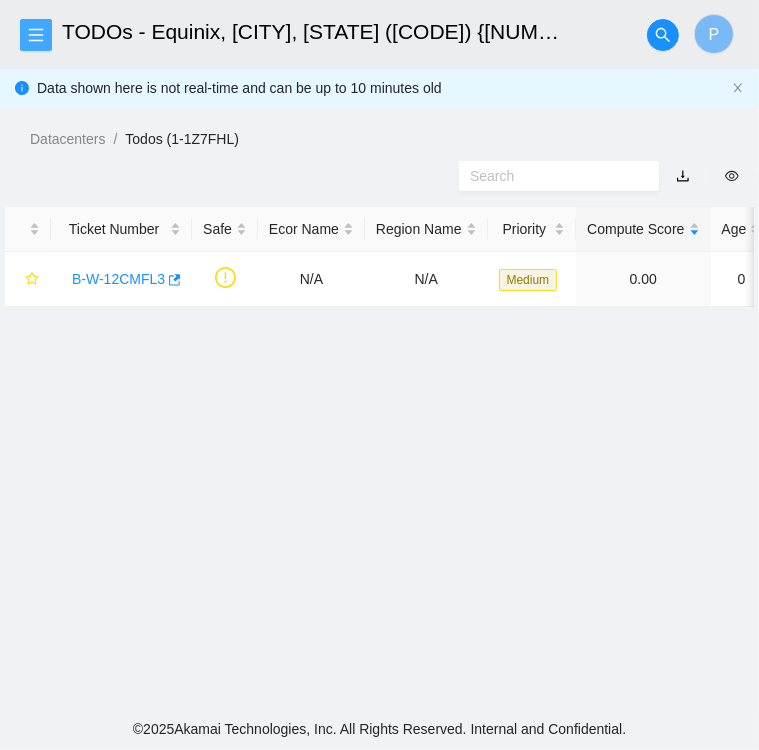 click 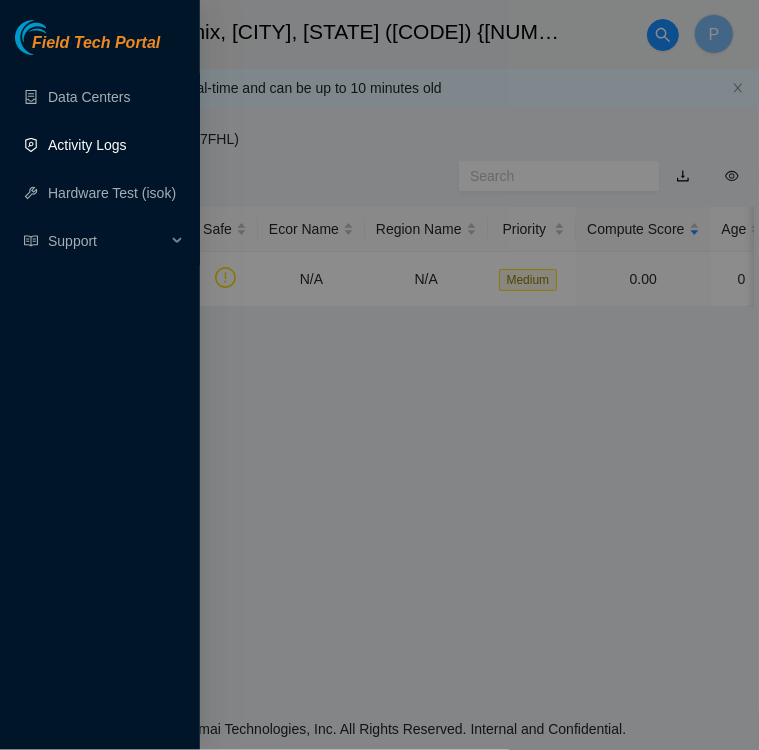 click on "Activity Logs" at bounding box center [87, 145] 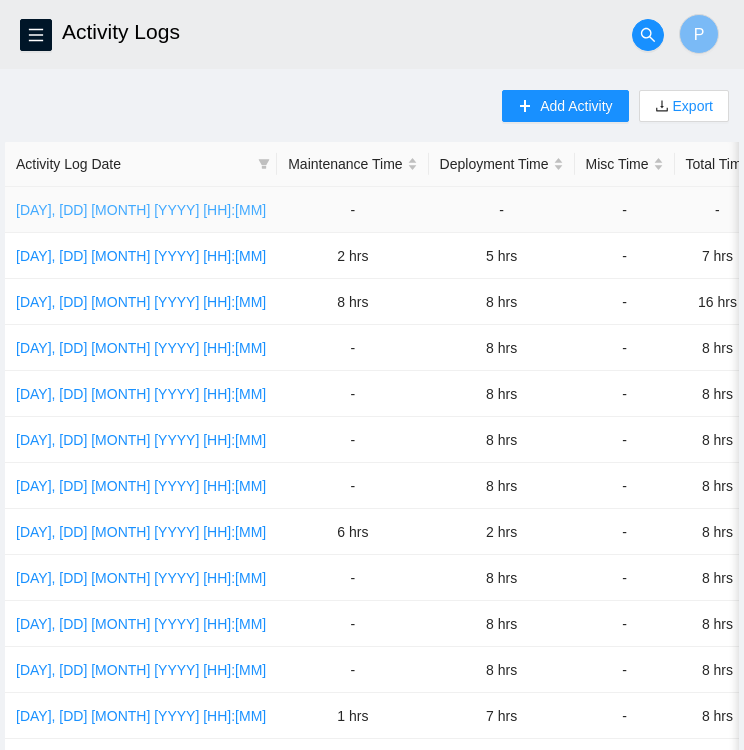click on "[DAY], [DD] [MON] [YYYY] [HH]:[MM]" at bounding box center (141, 210) 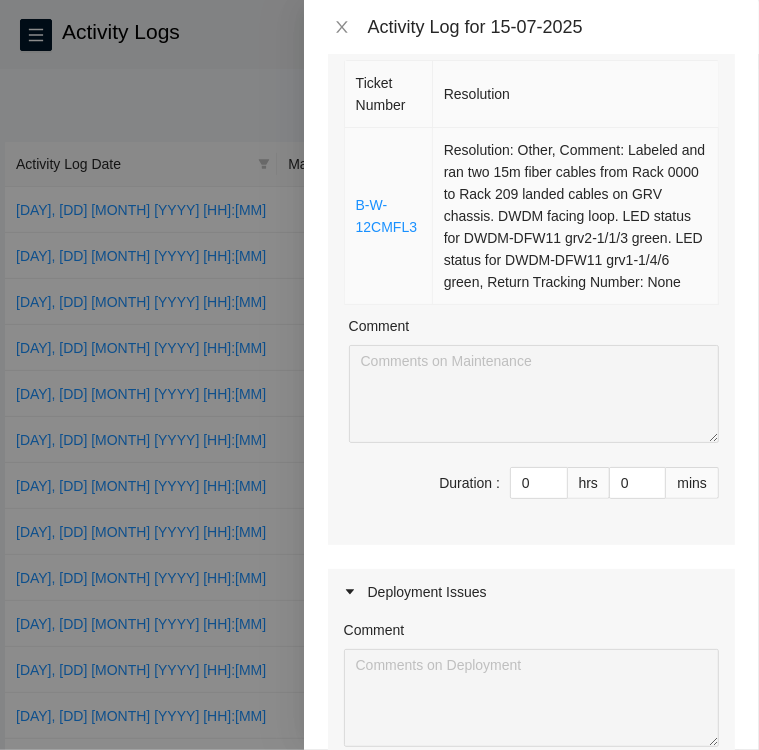scroll, scrollTop: 218, scrollLeft: 0, axis: vertical 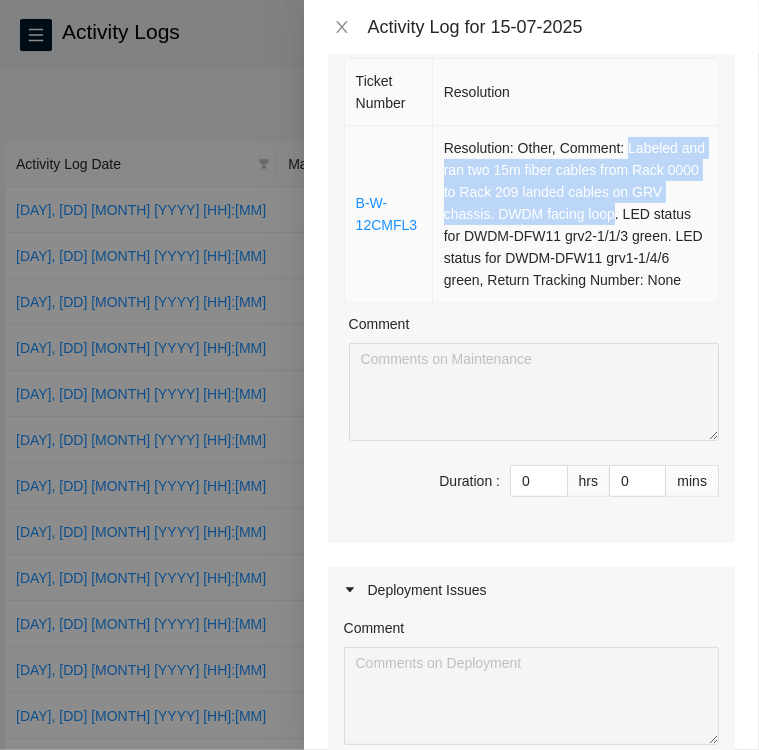 drag, startPoint x: 606, startPoint y: 212, endPoint x: 624, endPoint y: 145, distance: 69.375786 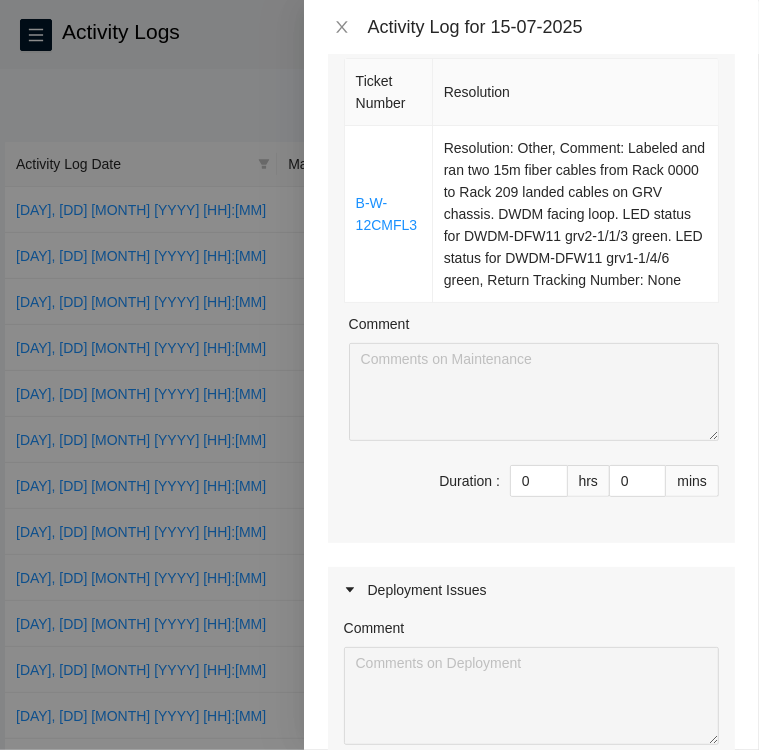click at bounding box center (379, 375) 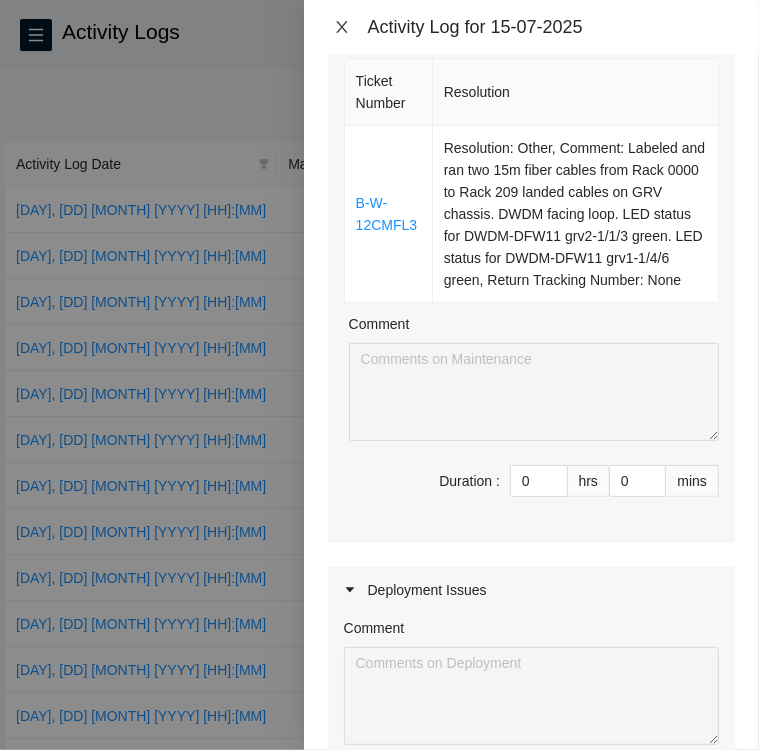 click 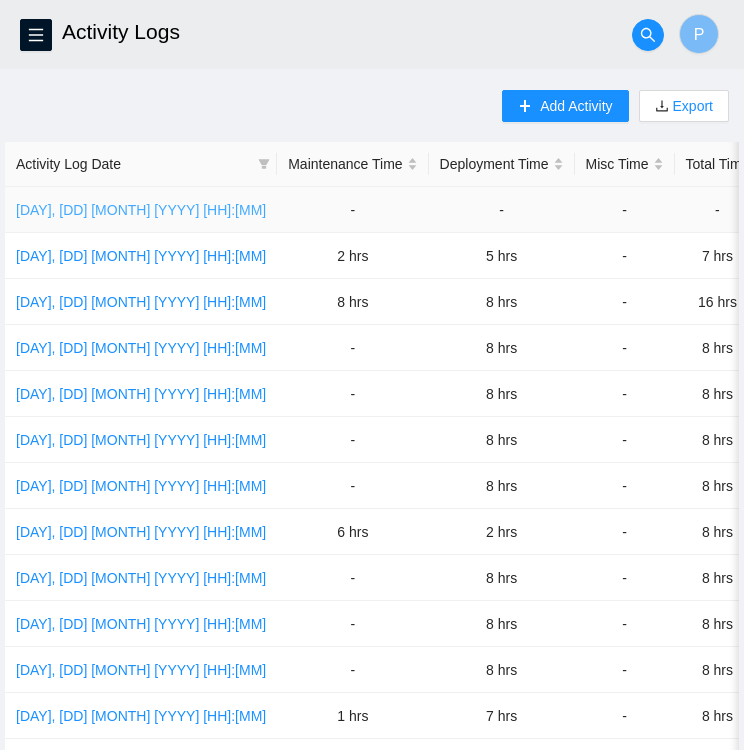 click on "[DAY], [DD] [MON] [YYYY] [HH]:[MM]" at bounding box center [141, 210] 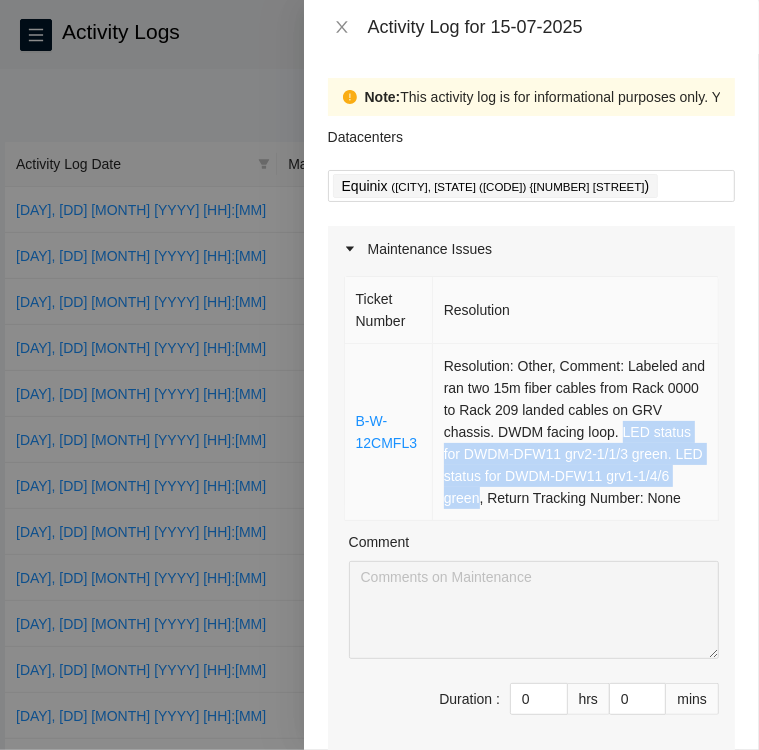 drag, startPoint x: 615, startPoint y: 427, endPoint x: 512, endPoint y: 503, distance: 128.0039 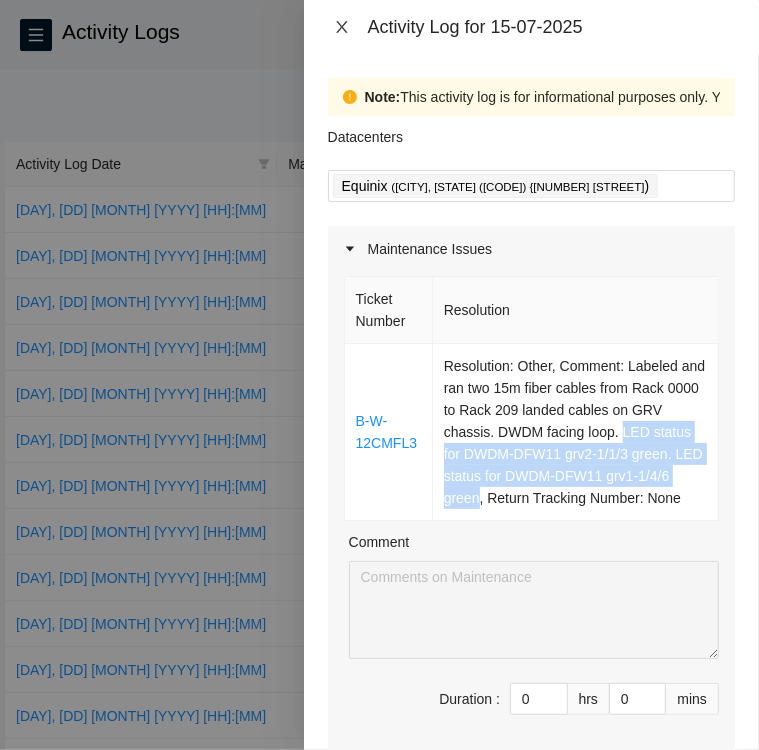 click 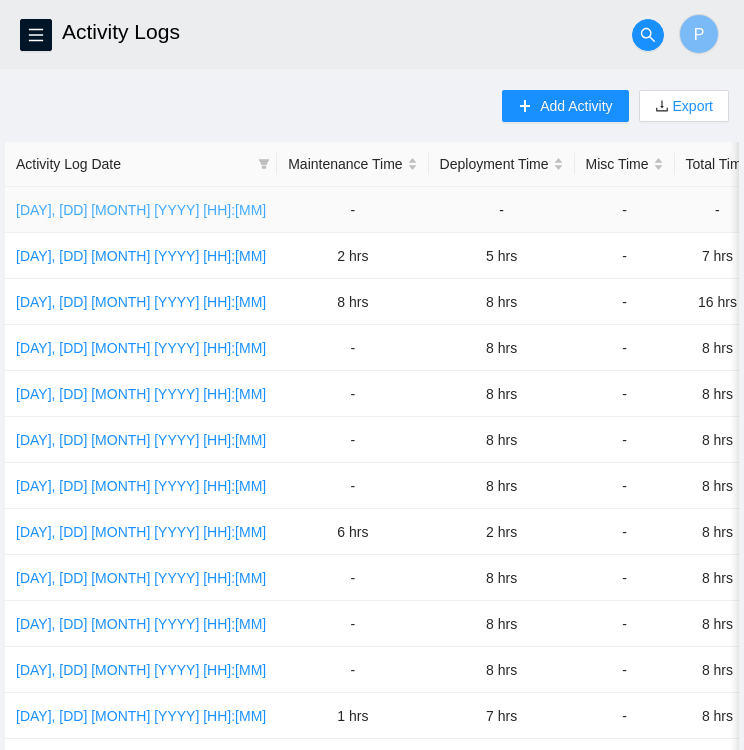 click on "[DAY], [DD] [MON] [YYYY] [HH]:[MM]" at bounding box center [141, 210] 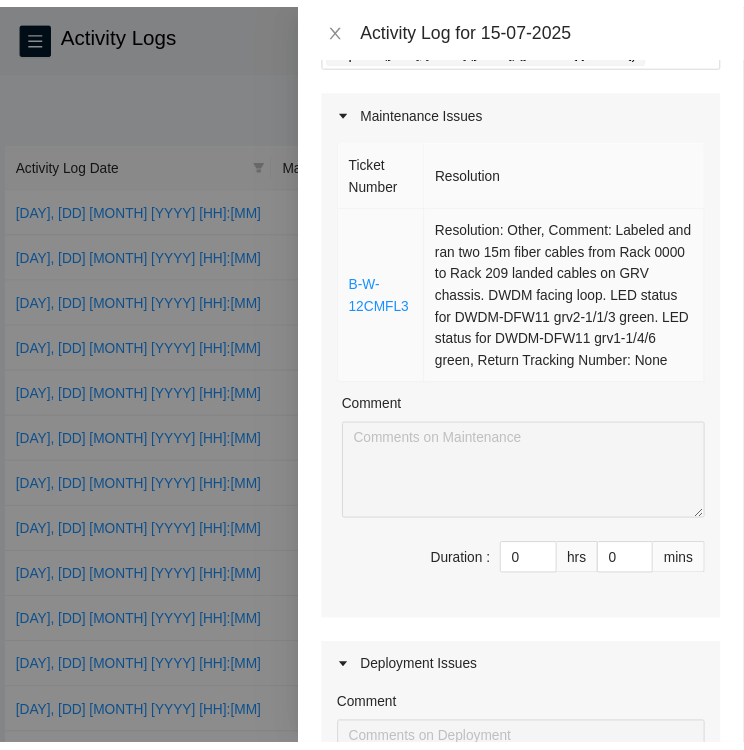 scroll, scrollTop: 0, scrollLeft: 0, axis: both 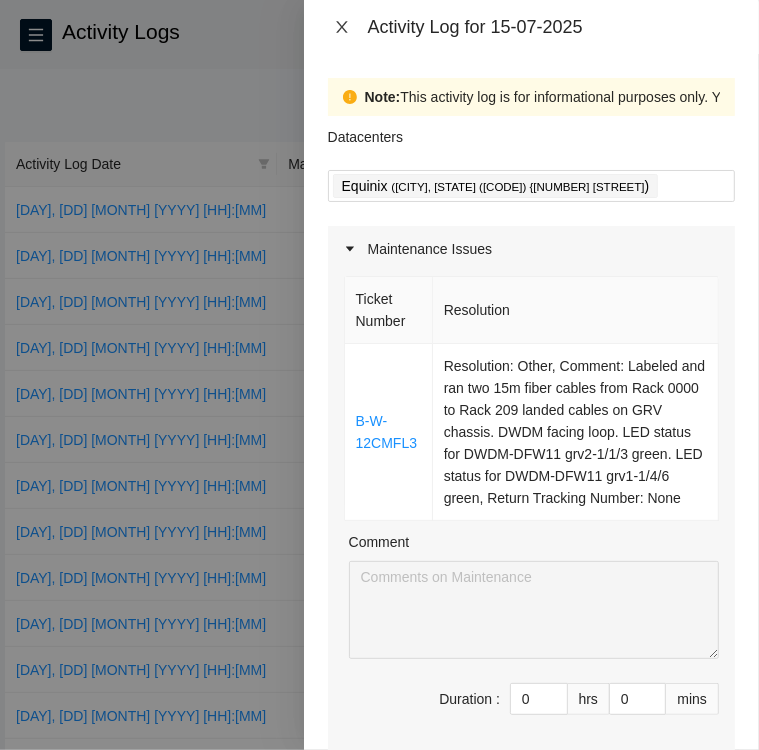 click 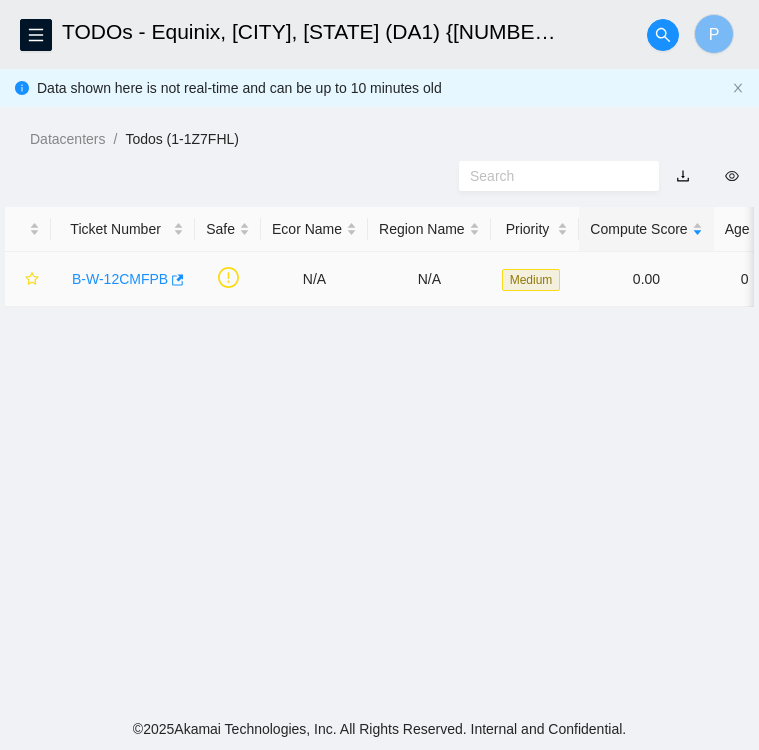 scroll, scrollTop: 0, scrollLeft: 0, axis: both 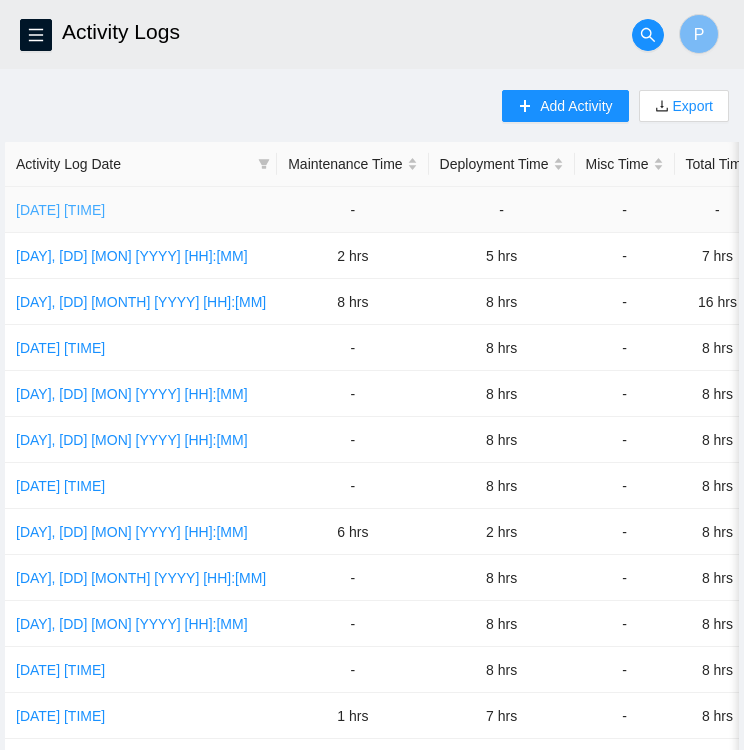 click on "Tue, 15 Jul 2025 14:58" at bounding box center [60, 210] 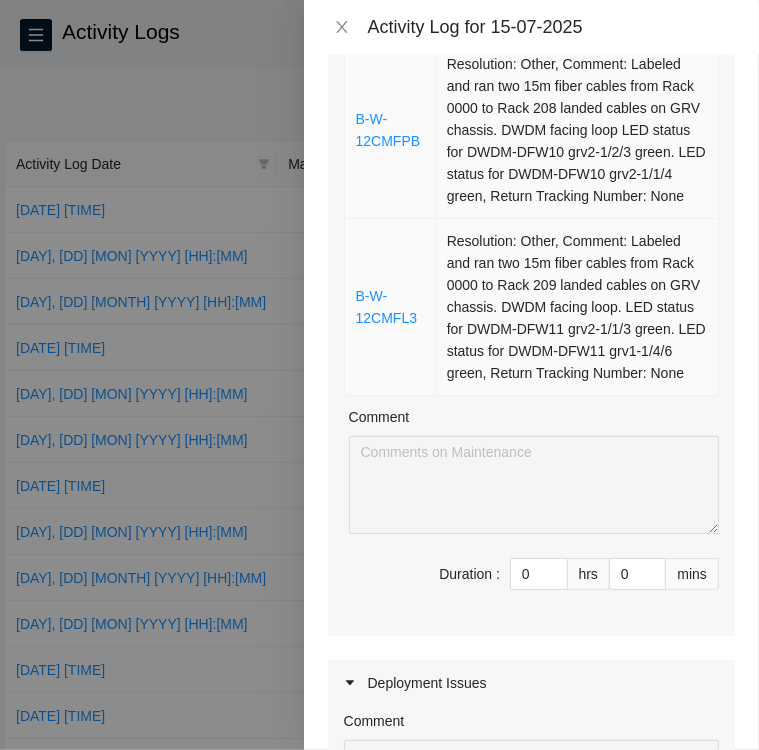 scroll, scrollTop: 303, scrollLeft: 0, axis: vertical 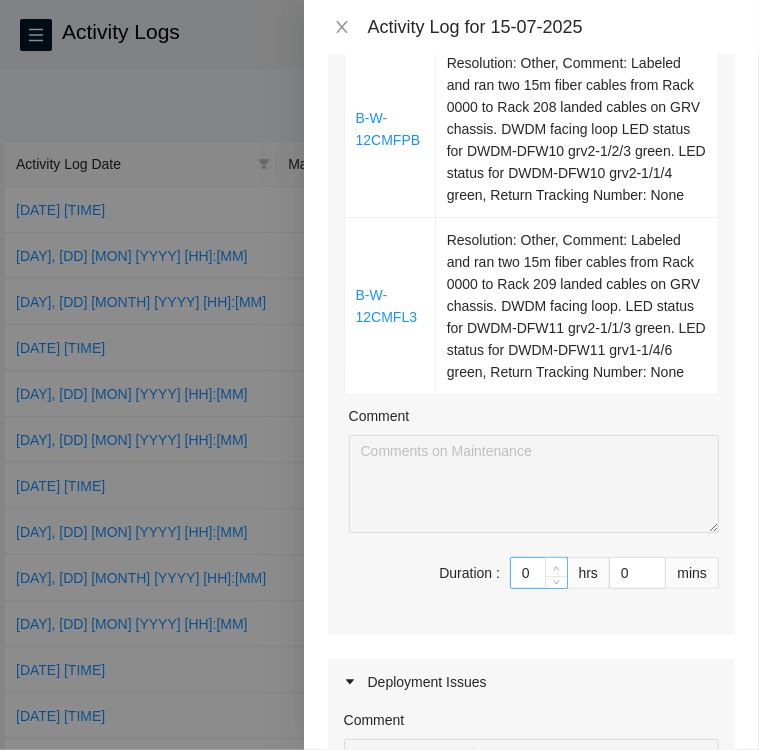 type on "1" 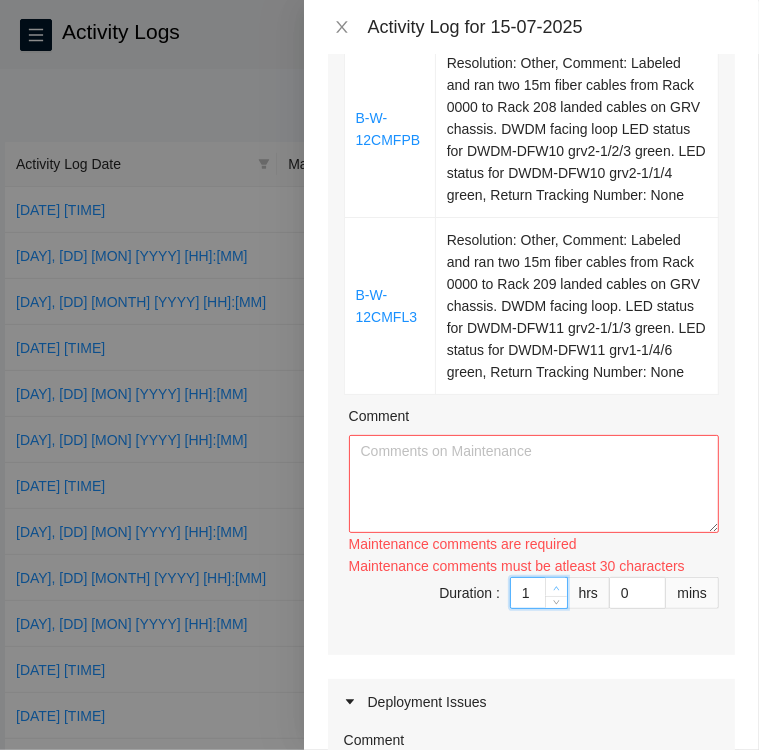 click at bounding box center (557, 588) 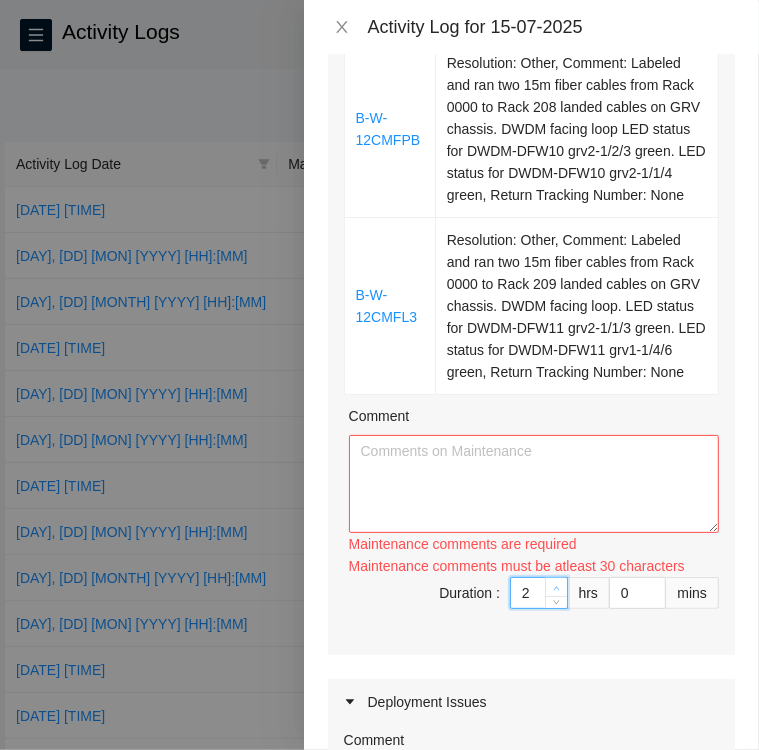 type on "2" 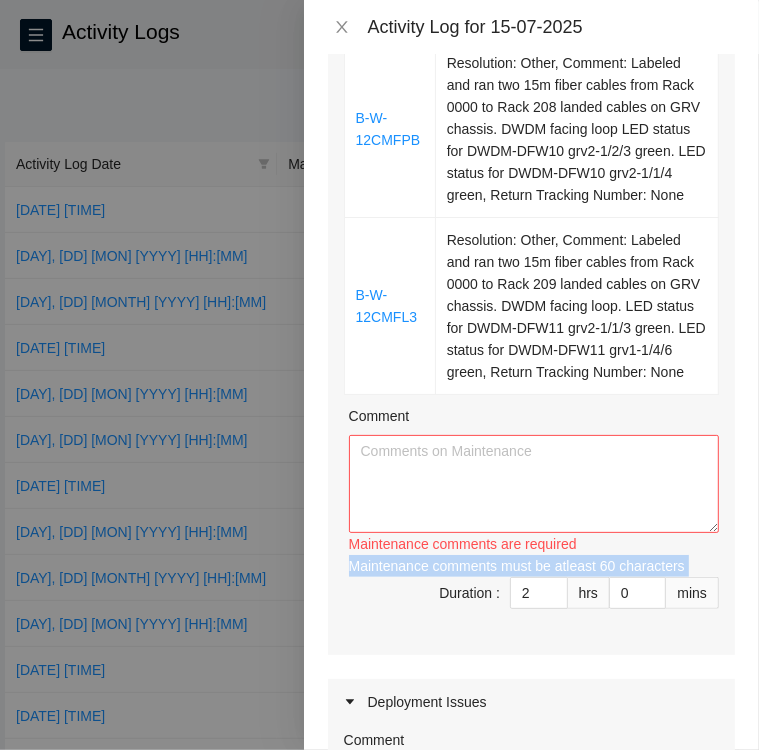 click on "Maintenance comments must be atleast 60 characters" at bounding box center [534, 566] 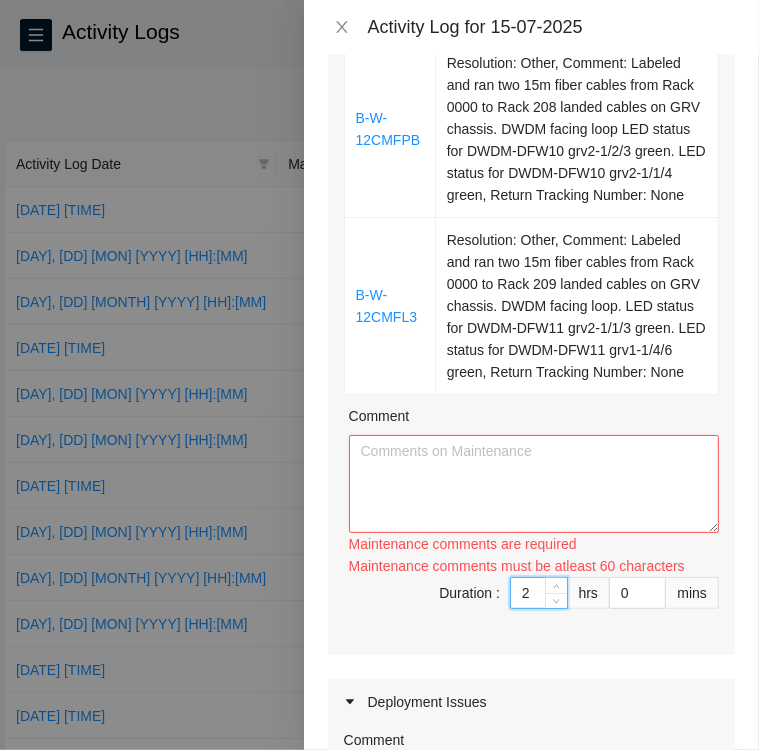 drag, startPoint x: 537, startPoint y: 609, endPoint x: 518, endPoint y: 637, distance: 33.83785 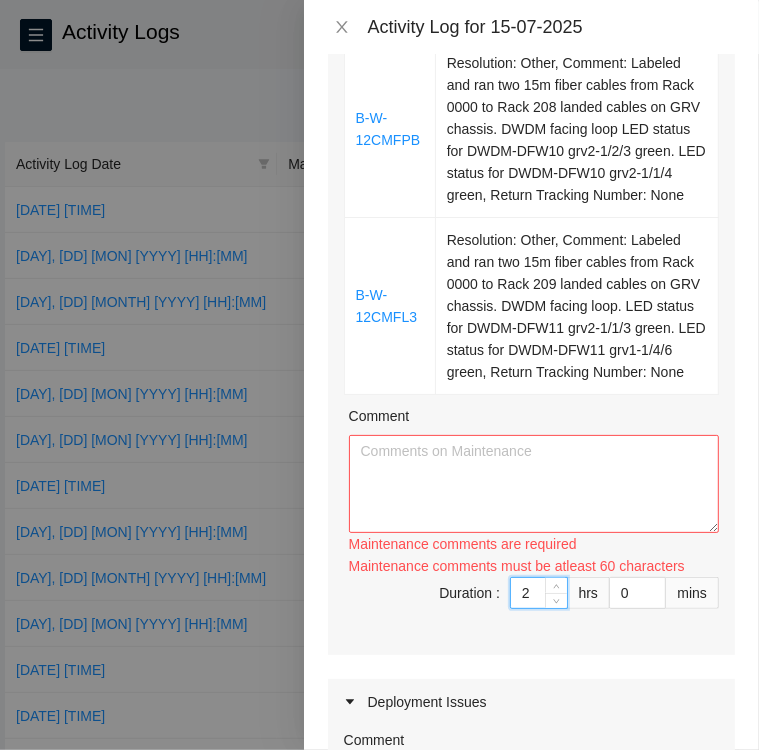 click on "2" at bounding box center [539, 593] 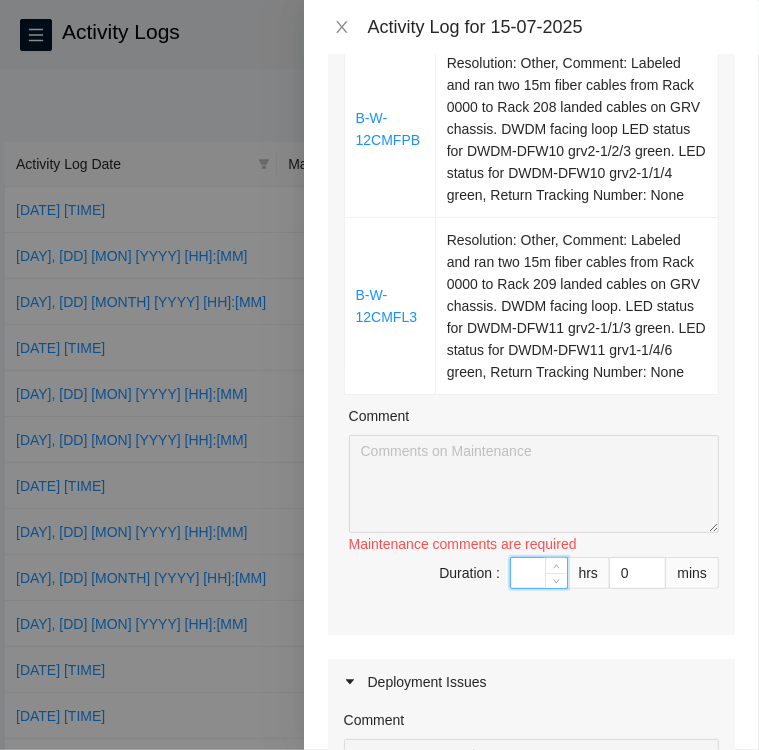 type on "4" 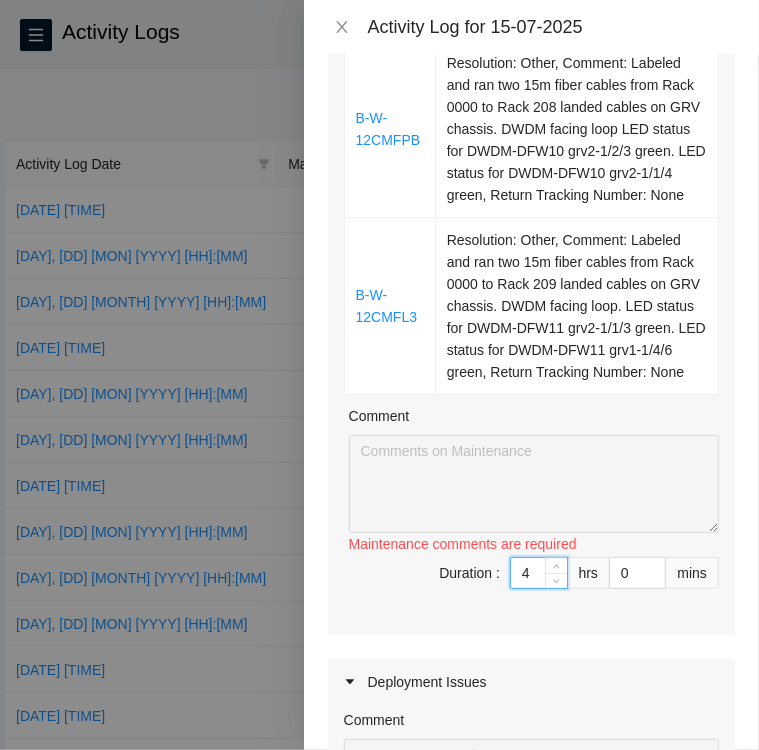 type on "4" 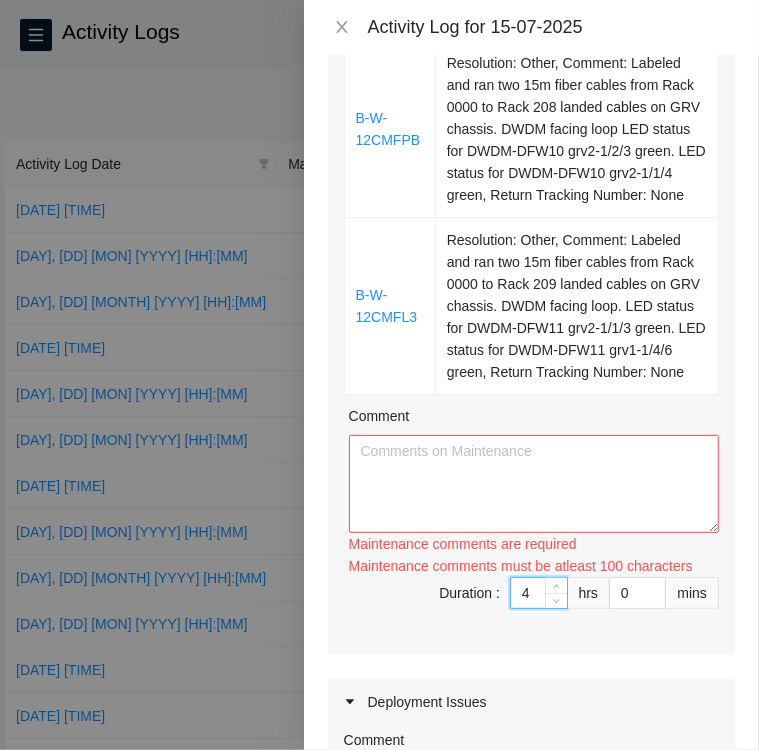 type on "4" 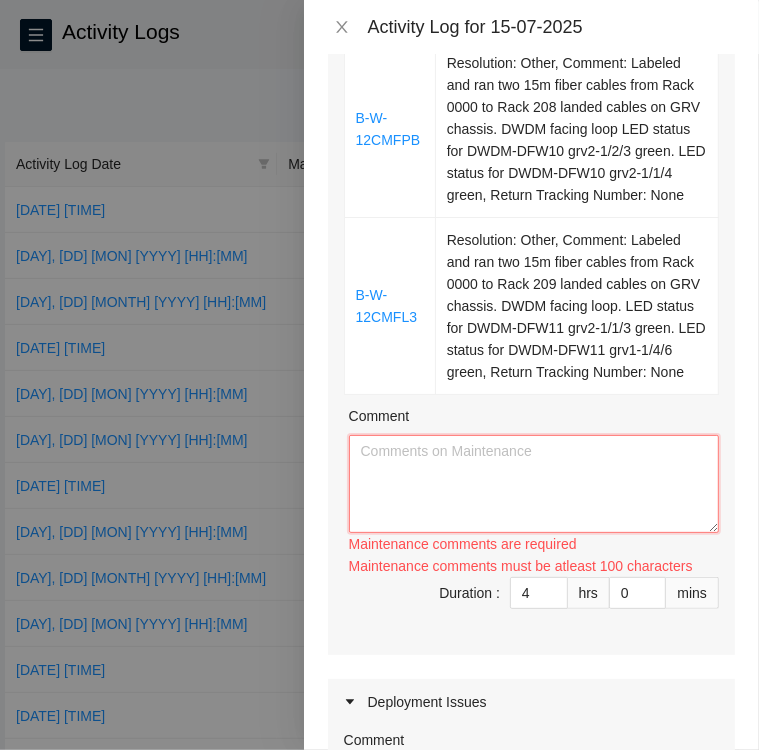 click on "Comment" at bounding box center (534, 484) 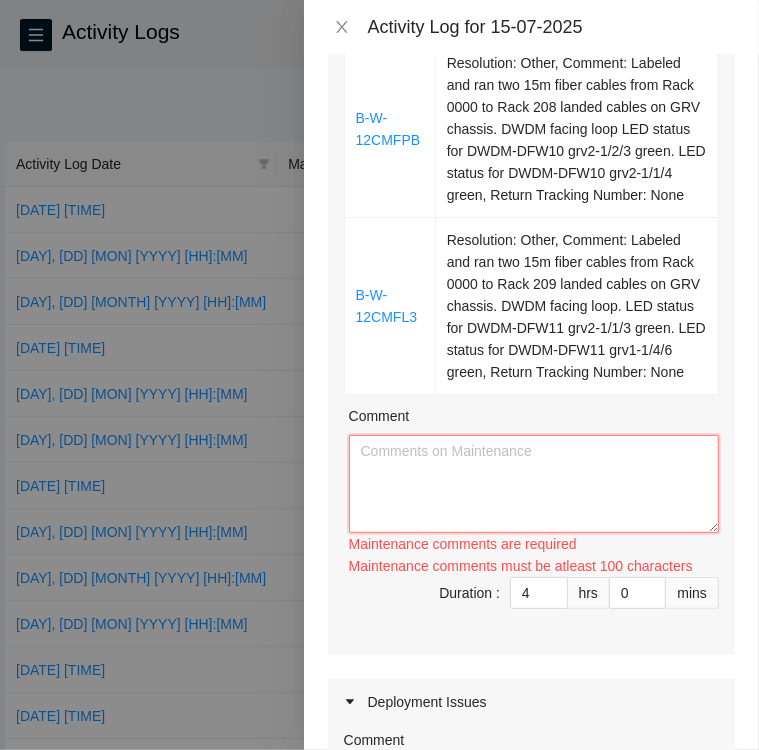 paste on "[DP83205] Ticket ID B-W-12CMFL3 Priority 3.Medium
Labeled and staged:
[00327.0000 / PP: 1079719 / port: 36 / CID: 21715001 (AKAID: B-G-3KUJS3S)] -> [00327.0209 / DWDM-DFW11 / grv2-1/1/3]
[00327.0000 / PP: 1079719 / port: 37 / CID: 21715002 (AKAID: B-G-3KUJS4X)] -> [00327.0209 / DWDM-DFW11 / grv1-1/4/6]
Landed cables on GRV chassis. Placed DWDM-facing loop on each circuit. Captured LED status for ticket resolution.
[DP83203] Ticket ID B-W-12CMFPB Priority 3.Medium
Labeled and staged:
[00327.0000 / PP: 1212074 / port: 50-51 / CID: 21511916 (AKAID: B-G-39OFG7C)] -> [00327.0208 / DWDM-DFW10 / grv2-1/2/3]
[00327.0000 / PP: 1212074 / port: 52-53 / CID: 21511915 (AKAID: B-G-39OFG8W)] -> [00327.0208 / DWDM-DFW10 / grv2-1/1/4]
Landed cables on GRV chassis. Placed DWDM-facing loop on each circuit. Captured LED status for ticket resolution." 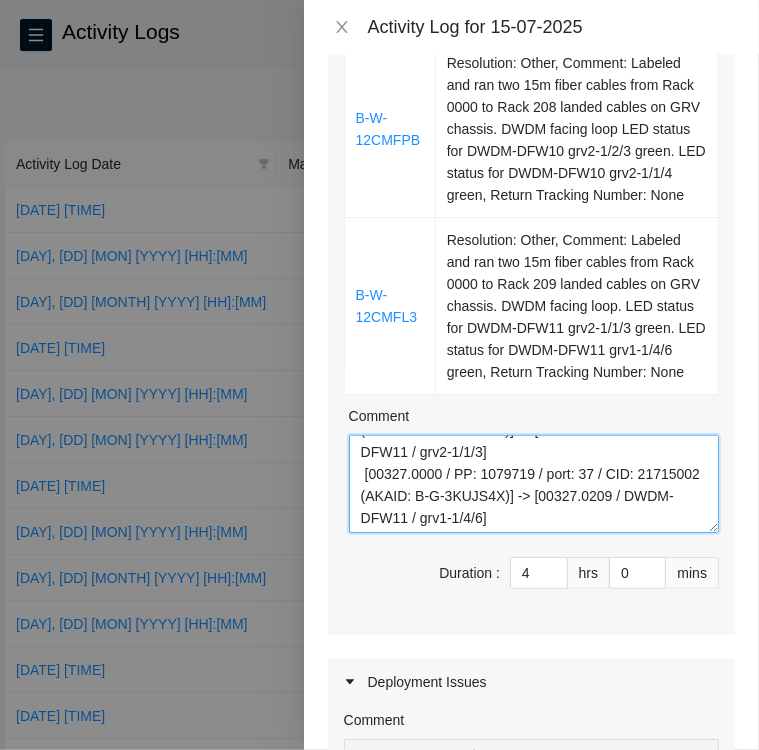 scroll, scrollTop: 85, scrollLeft: 0, axis: vertical 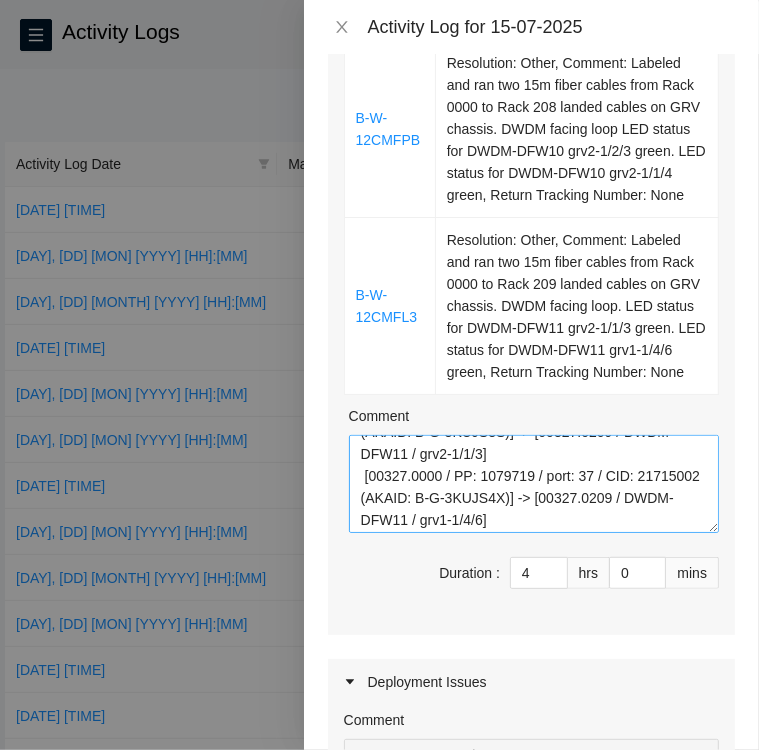drag, startPoint x: 720, startPoint y: 549, endPoint x: 613, endPoint y: 512, distance: 113.216606 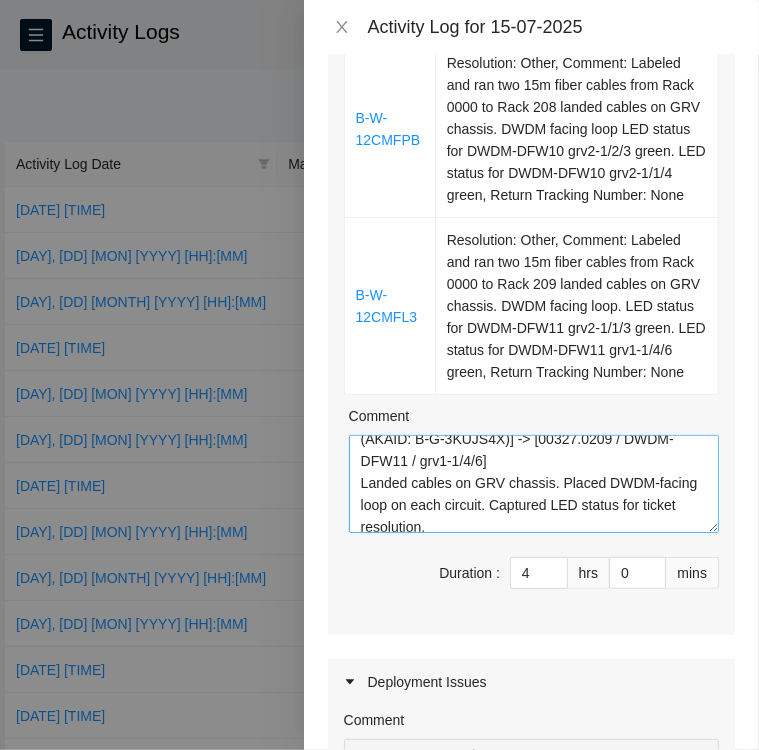 scroll, scrollTop: 0, scrollLeft: 0, axis: both 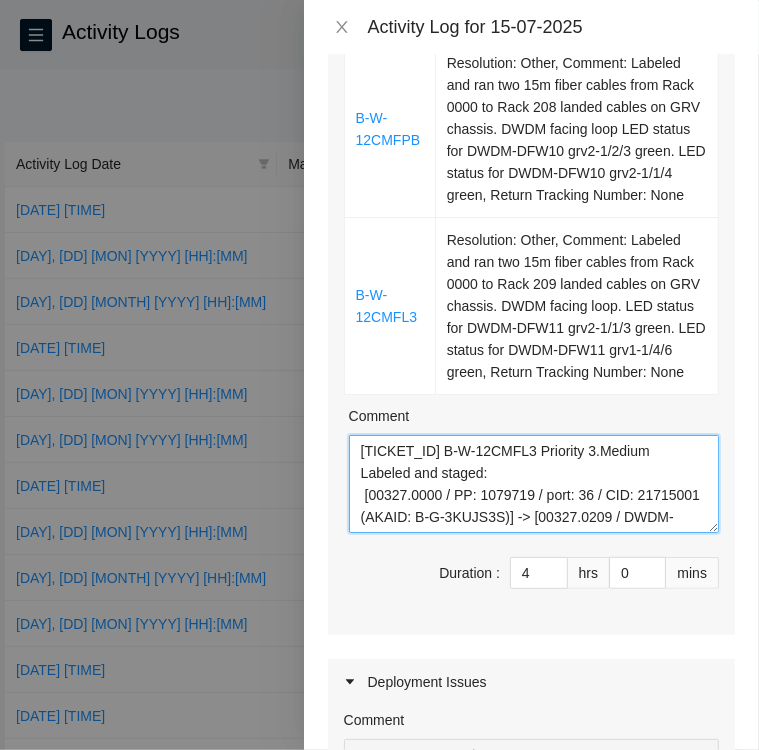 click on "[DP83205] Ticket ID B-W-12CMFL3 Priority 3.Medium
Labeled and staged:
[00327.0000 / PP: 1079719 / port: 36 / CID: 21715001 (AKAID: B-G-3KUJS3S)] -> [00327.0209 / DWDM-DFW11 / grv2-1/1/3]
[00327.0000 / PP: 1079719 / port: 37 / CID: 21715002 (AKAID: B-G-3KUJS4X)] -> [00327.0209 / DWDM-DFW11 / grv1-1/4/6]
Landed cables on GRV chassis. Placed DWDM-facing loop on each circuit. Captured LED status for ticket resolution.
[DP83203] Ticket ID B-W-12CMFPB Priority 3.Medium
Labeled and staged:
[00327.0000 / PP: 1212074 / port: 50-51 / CID: 21511916 (AKAID: B-G-39OFG7C)] -> [00327.0208 / DWDM-DFW10 / grv2-1/2/3]
[00327.0000 / PP: 1212074 / port: 52-53 / CID: 21511915 (AKAID: B-G-39OFG8W)] -> [00327.0208 / DWDM-DFW10 / grv2-1/1/4]
Landed cables on GRV chassis. Placed DWDM-facing loop on each circuit. Captured LED status for ticket resolution." at bounding box center (534, 484) 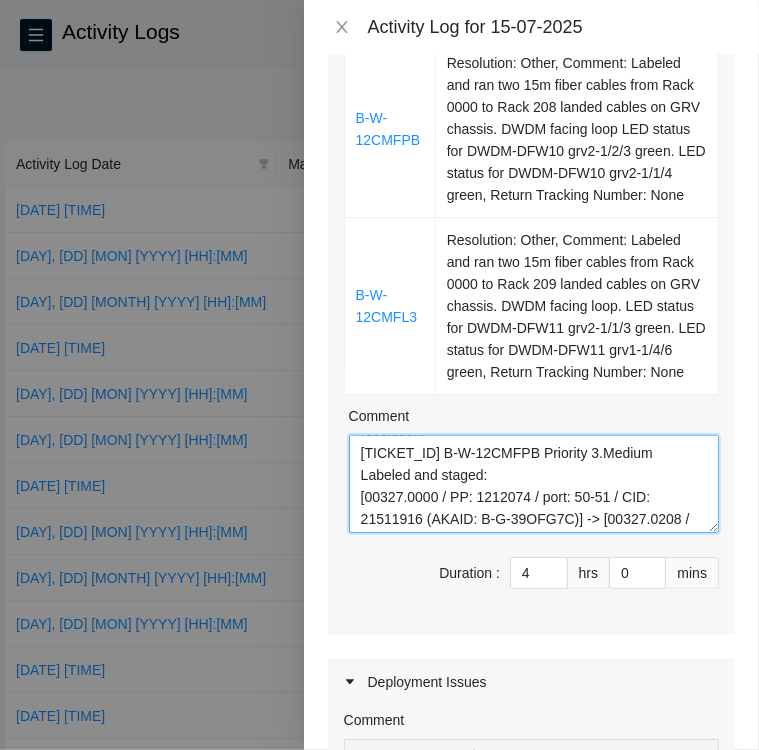scroll, scrollTop: 231, scrollLeft: 0, axis: vertical 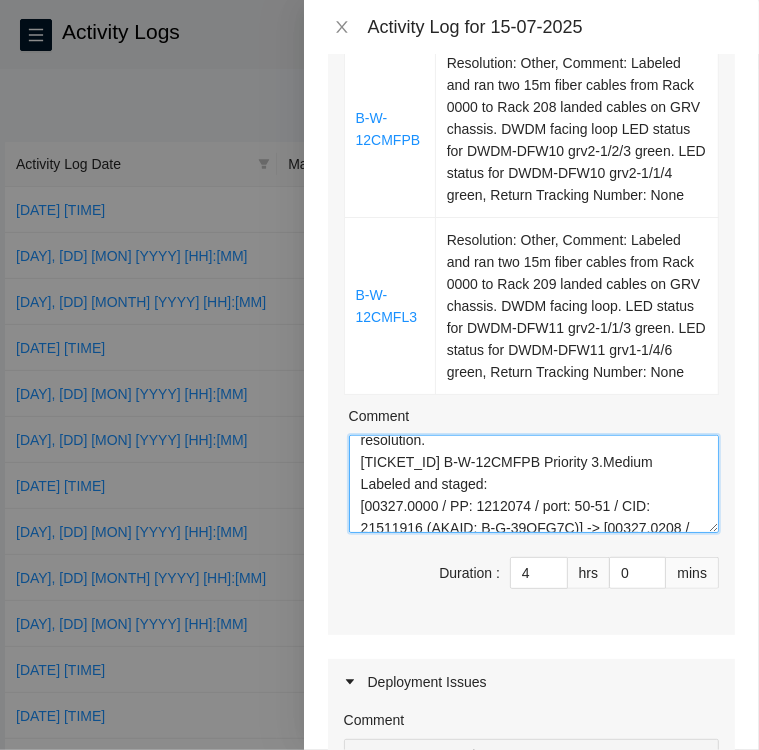 click on "[DP83205] Ticket ID B-W-12CMFL3 Priority 3.Medium
Labeled and staged:
[00327.0000 / PP: 1079719 / port: 36 / CID: 21715001 (AKAID: B-G-3KUJS3S)] -> [00327.0209 / DWDM-DFW11 / grv2-1/1/3]
[00327.0000 / PP: 1079719 / port: 37 / CID: 21715002 (AKAID: B-G-3KUJS4X)] -> [00327.0209 / DWDM-DFW11 / grv1-1/4/6]
Landed cables on GRV chassis. Placed DWDM-facing loop on each circuit. Captured LED status for ticket resolution.
[DP83203] Ticket ID B-W-12CMFPB Priority 3.Medium
Labeled and staged:
[00327.0000 / PP: 1212074 / port: 50-51 / CID: 21511916 (AKAID: B-G-39OFG7C)] -> [00327.0208 / DWDM-DFW10 / grv2-1/2/3]
[00327.0000 / PP: 1212074 / port: 52-53 / CID: 21511915 (AKAID: B-G-39OFG8W)] -> [00327.0208 / DWDM-DFW10 / grv2-1/1/4]
Landed cables on GRV chassis. Placed DWDM-facing loop on each circuit. Captured LED status for ticket resolution." at bounding box center (534, 484) 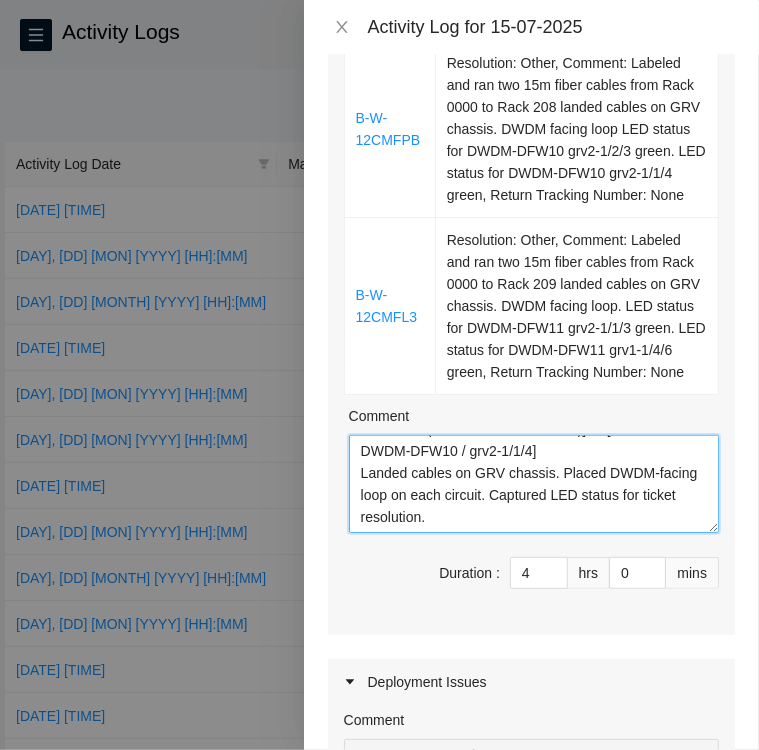 scroll, scrollTop: 484, scrollLeft: 0, axis: vertical 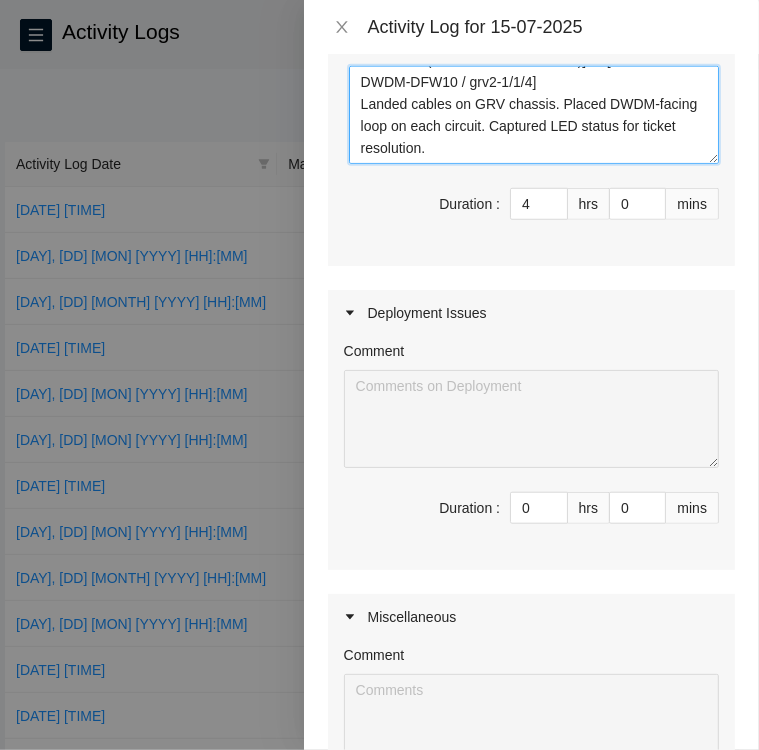 type on "[DP83205] Ticket ID B-W-12CMFL3 Priority 3.Medium
Labeled and staged:
[00327.0000 / PP: 1079719 / port: 36 / CID: 21715001 (AKAID: B-G-3KUJS3S)] -> [00327.0209 / DWDM-DFW11 / grv2-1/1/3]
[00327.0000 / PP: 1079719 / port: 37 / CID: 21715002 (AKAID: B-G-3KUJS4X)] -> [00327.0209 / DWDM-DFW11 / grv1-1/4/6]
Landed cables on GRV chassis. Placed DWDM-facing loop on each circuit. Captured LED status for ticket resolution.
[DP83203] Ticket ID B-W-12CMFPB Priority 3.Medium
Labeled and staged:
[00327.0000 / PP: 1212074 / port: 50-51 / CID: 21511916 (AKAID: B-G-39OFG7C)] -> [00327.0208 / DWDM-DFW10 / grv2-1/2/3]
[00327.0000 / PP: 1212074 / port: 52-53 / CID: 21511915 (AKAID: B-G-39OFG8W)] -> [00327.0208 / DWDM-DFW10 / grv2-1/1/4]
Landed cables on GRV chassis. Placed DWDM-facing loop on each circuit. Captured LED status for ticket resolution." 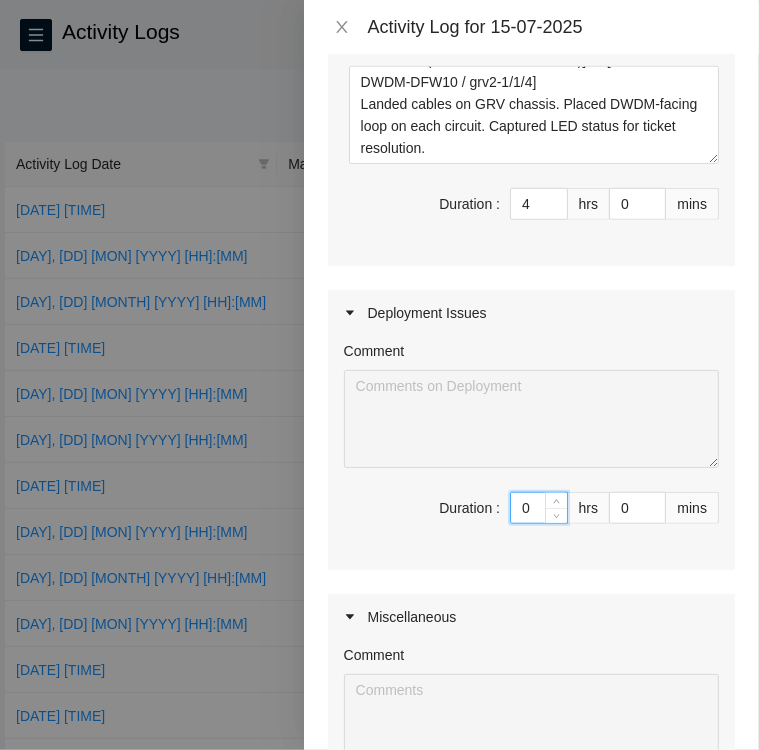 click on "0" at bounding box center (539, 508) 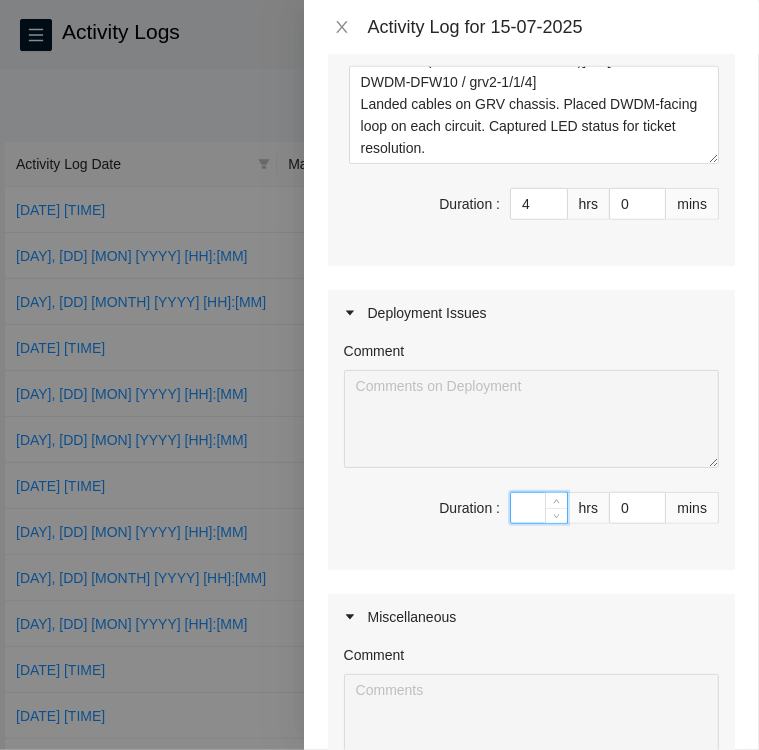 type on "4" 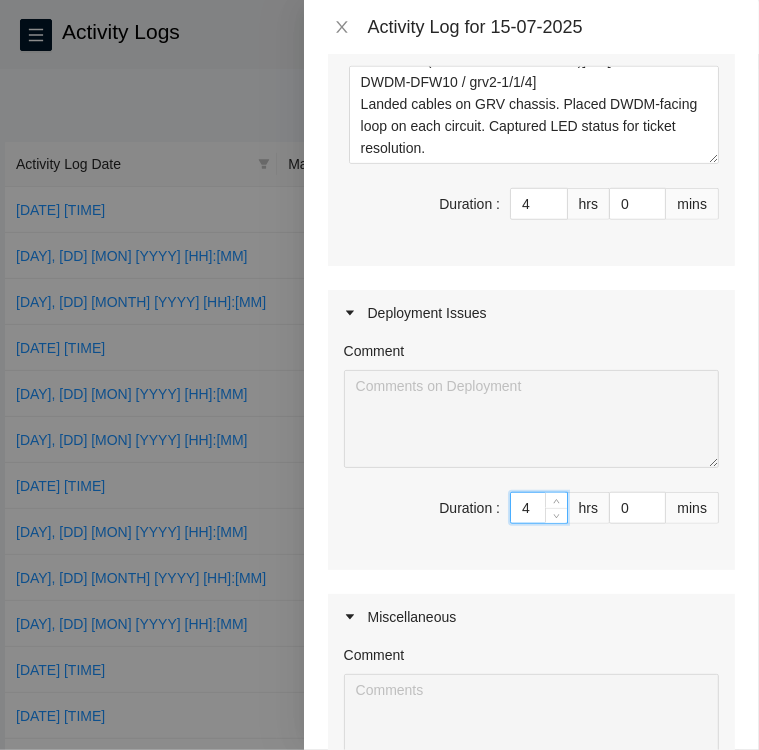 type on "8" 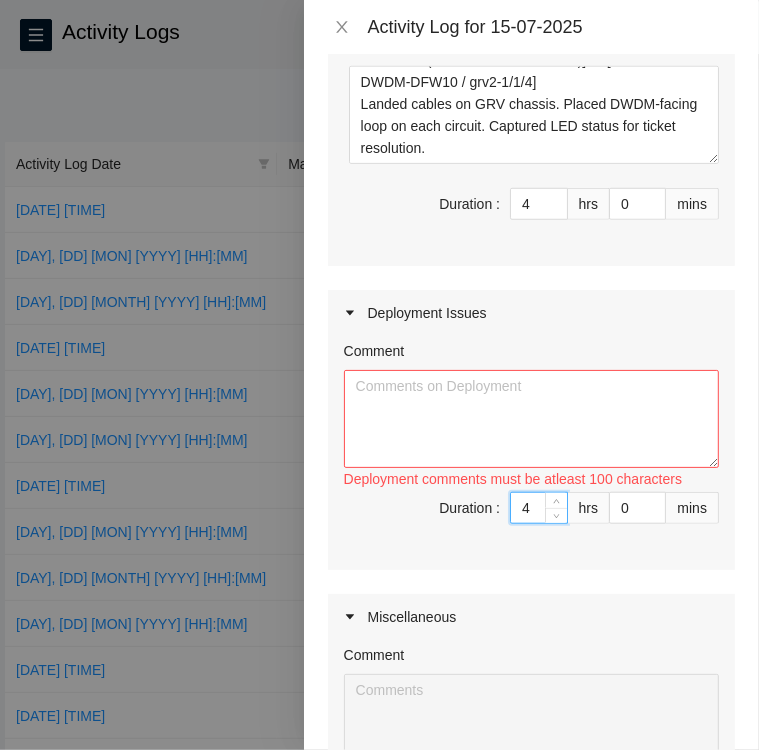 type on "4" 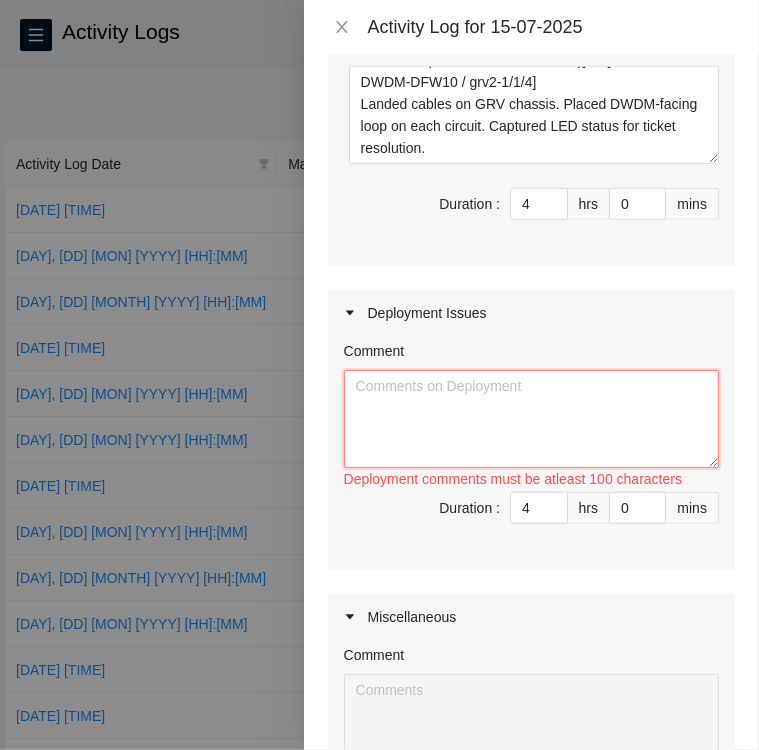 click on "Comment" at bounding box center (531, 419) 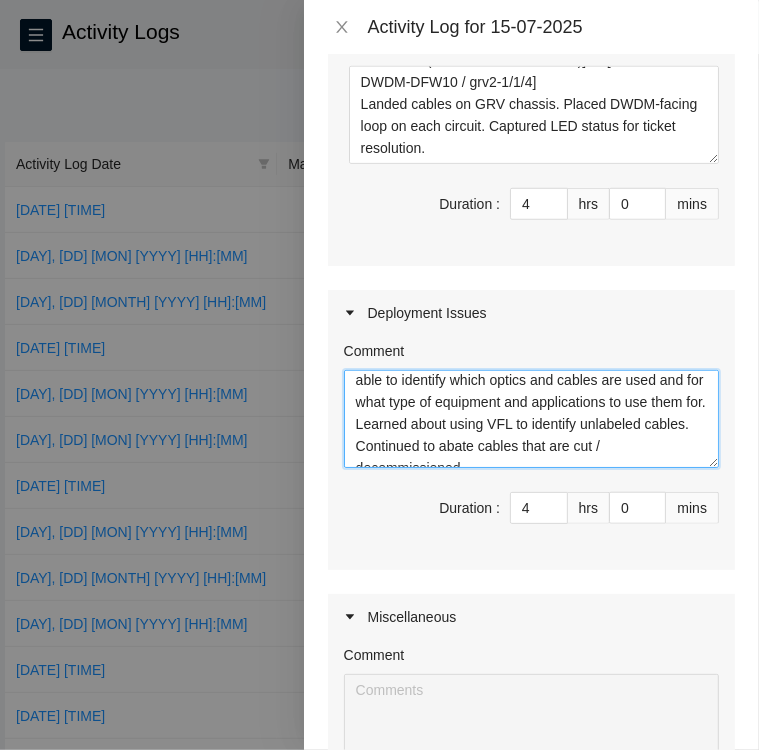 scroll, scrollTop: 30, scrollLeft: 0, axis: vertical 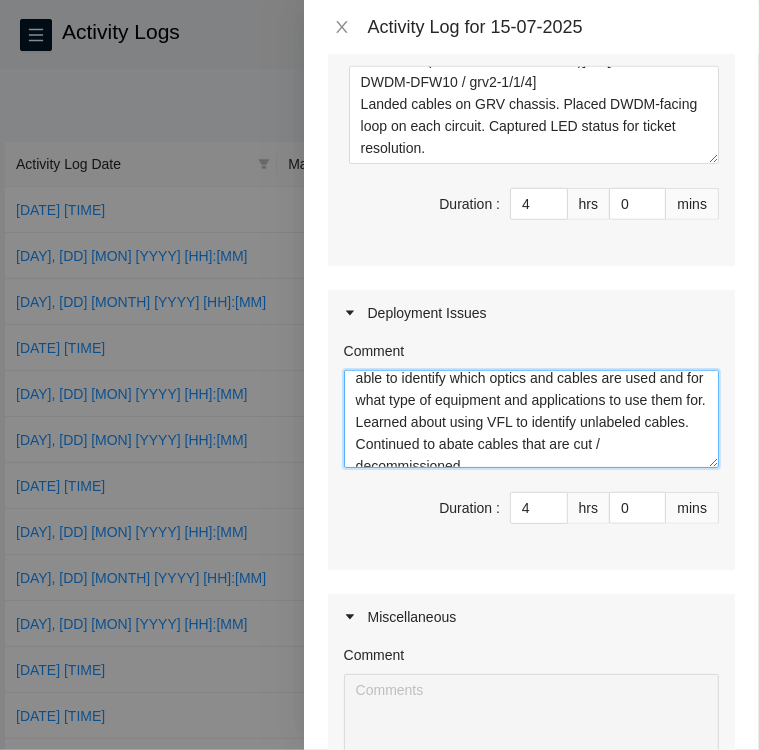 click on "Revisited training materials for DWDM systems to be able to identify which optics and cables are used and for what type of equipment and applications to use them for. Learned about using VFL to identify unlabeled cables. Continued to abate cables that are cut / decommissioned" at bounding box center (531, 419) 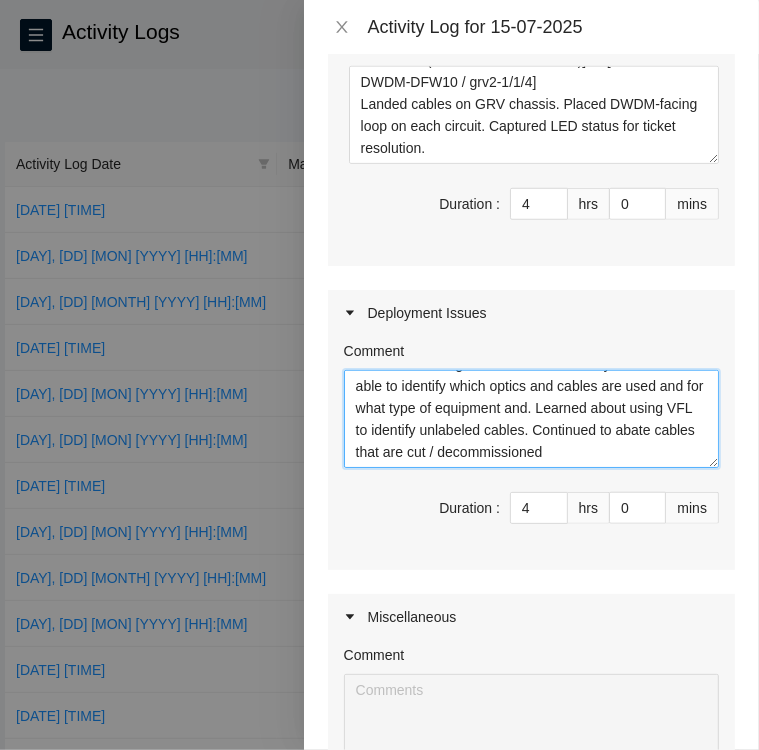 scroll, scrollTop: 22, scrollLeft: 0, axis: vertical 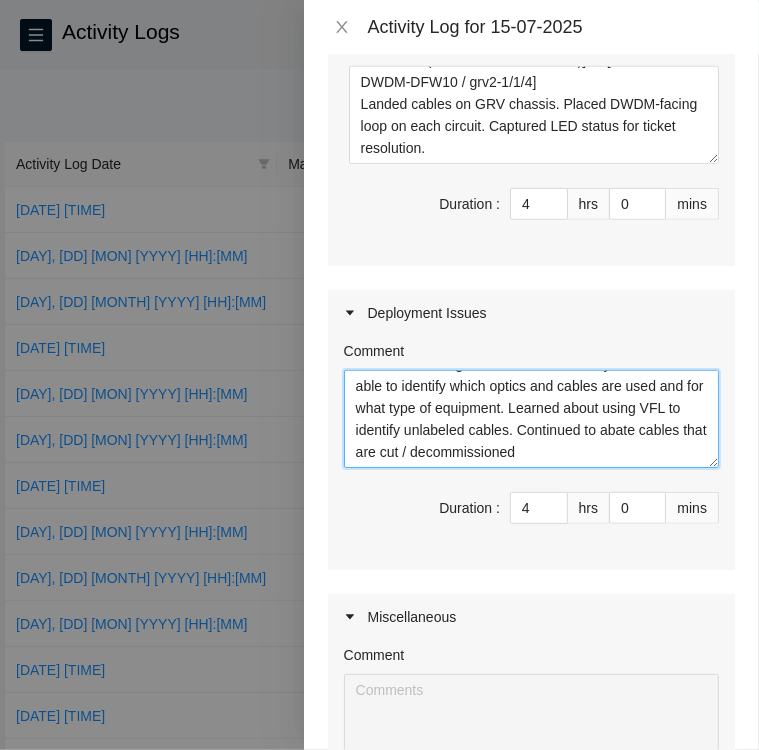 click on "Revisited training materials for DWDM systems to be able to identify which optics and cables are used and for what type of equipment. Learned about using VFL to identify unlabeled cables. Continued to abate cables that are cut / decommissioned" at bounding box center [531, 419] 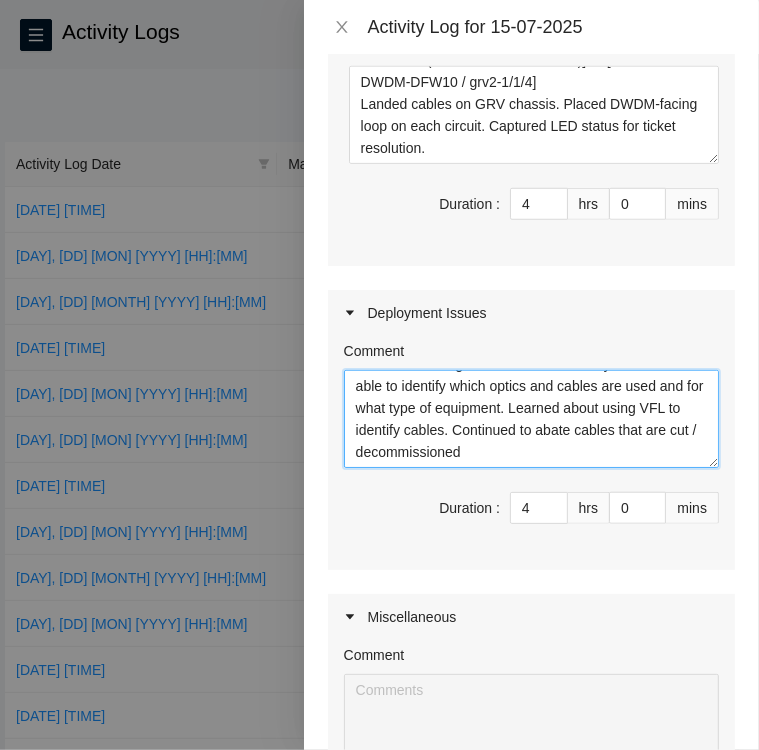click on "Revisited training materials for DWDM systems to be able to identify which optics and cables are used and for what type of equipment. Learned about using VFL to identify cables. Continued to abate cables that are cut / decommissioned" at bounding box center [531, 419] 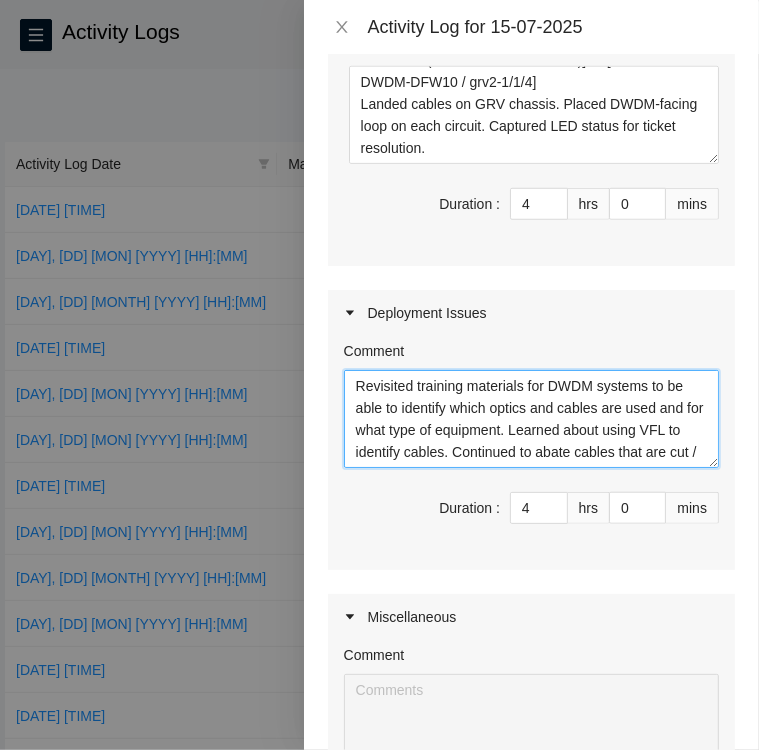 click on "Revisited training materials for DWDM systems to be able to identify which optics and cables are used and for what type of equipment. Learned about using VFL to identify cables. Continued to abate cables that are cut / decommissioned" at bounding box center (531, 419) 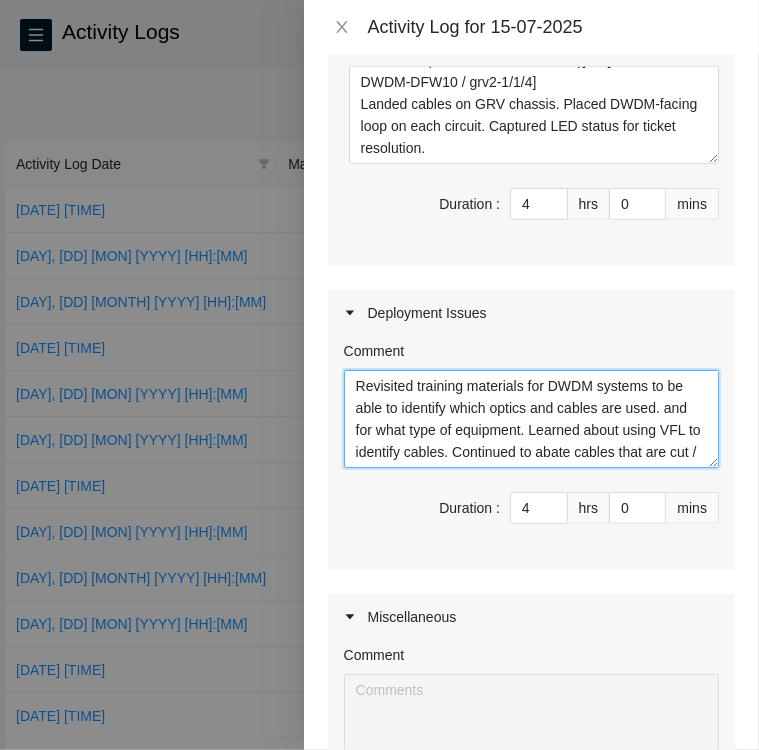 click on "Revisited training materials for DWDM systems to be able to identify which optics and cables are used. and for what type of equipment. Learned about using VFL to identify cables. Continued to abate cables that are cut / decommissioned" at bounding box center [531, 419] 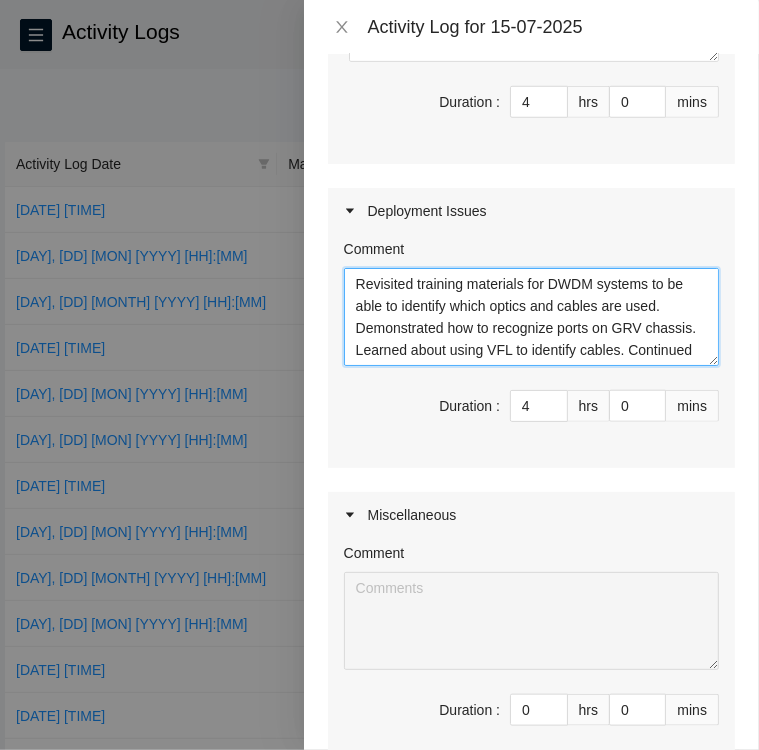 scroll, scrollTop: 780, scrollLeft: 0, axis: vertical 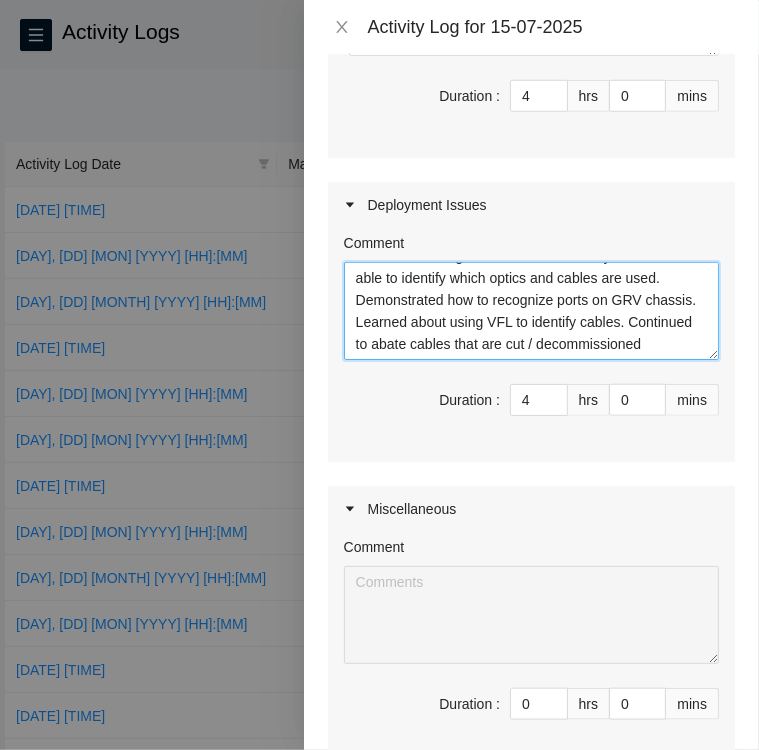 click on "Revisited training materials for DWDM systems to be able to identify which optics and cables are used. Demonstrated how to recognize ports on GRV chassis. Learned about using VFL to identify cables. Continued to abate cables that are cut / decommissioned" at bounding box center (531, 311) 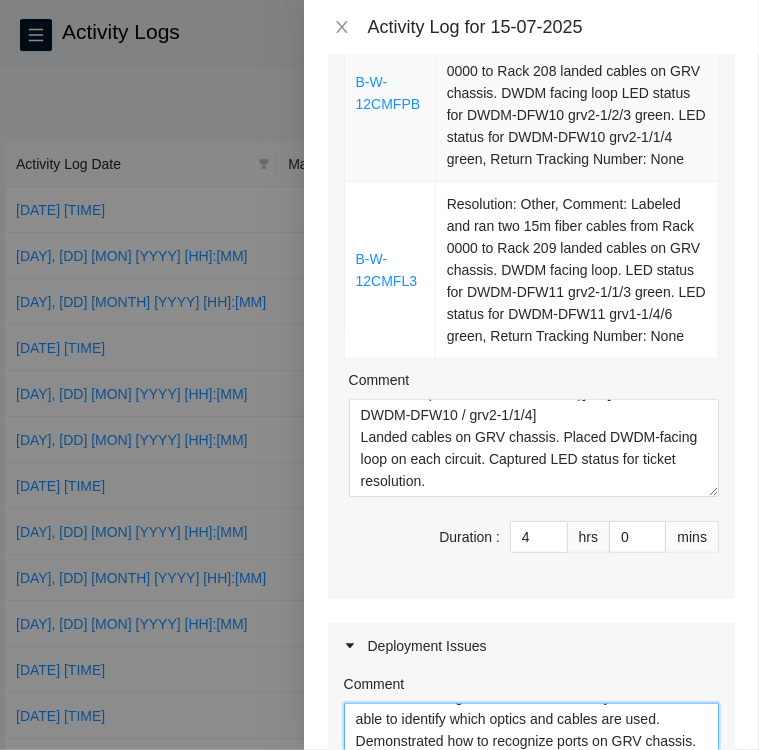 scroll, scrollTop: 360, scrollLeft: 0, axis: vertical 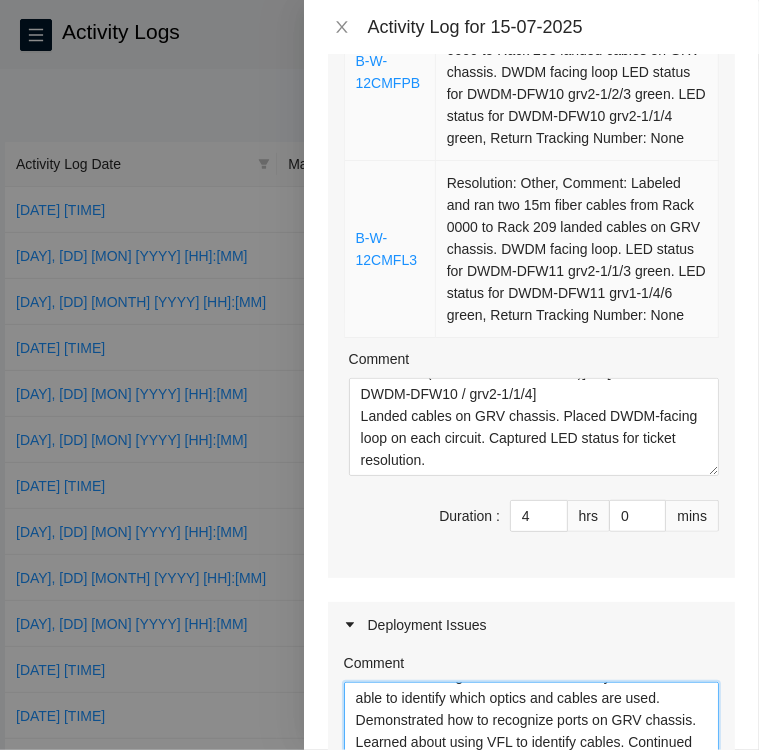 type on "Revisited training materials for DWDM systems to be able to identify which optics and cables are used. Demonstrated how to recognize ports on GRV chassis. Learned about using VFL to identify cables. Continued to abate cables that are cut / decommissioned." 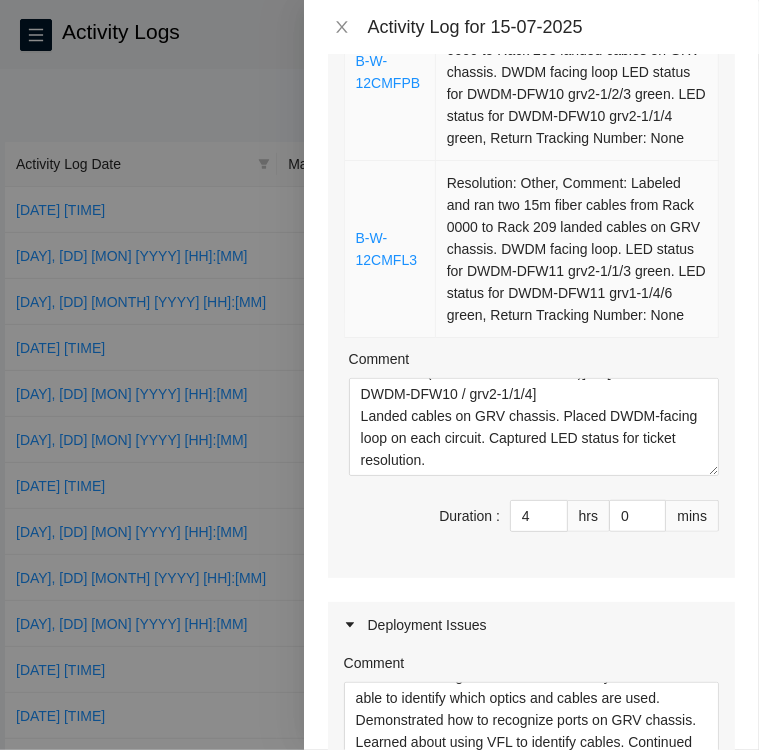 click on "Resolution: Other, Comment: Labeled and ran two 15m fiber cables from Rack 0000 to Rack 209 landed cables on GRV chassis. DWDM facing loop. LED status for DWDM-DFW11 grv2-1/1/3 green. LED status for DWDM-DFW11 grv1-1/4/6 green, Return Tracking Number: None" at bounding box center (577, 249) 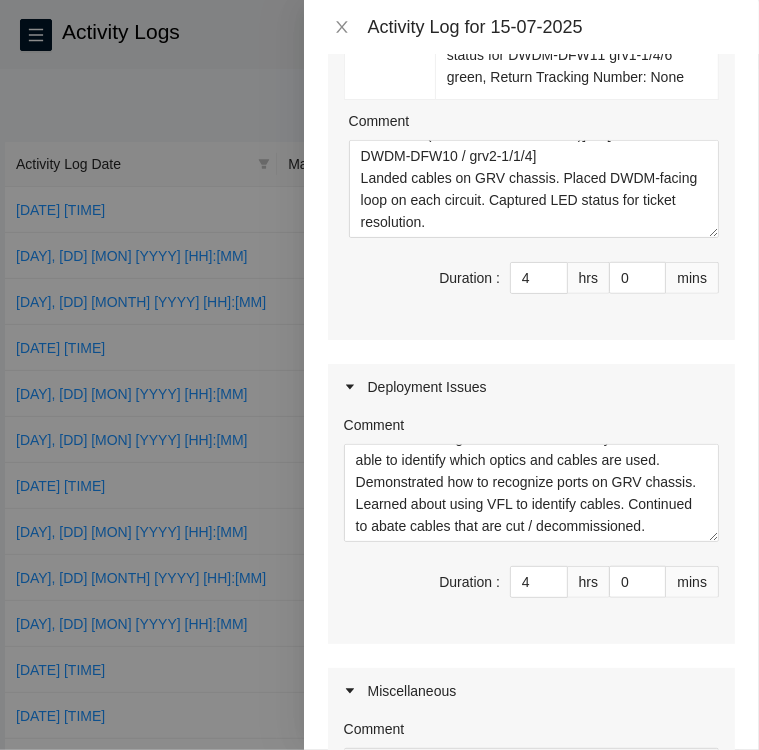 scroll, scrollTop: 596, scrollLeft: 0, axis: vertical 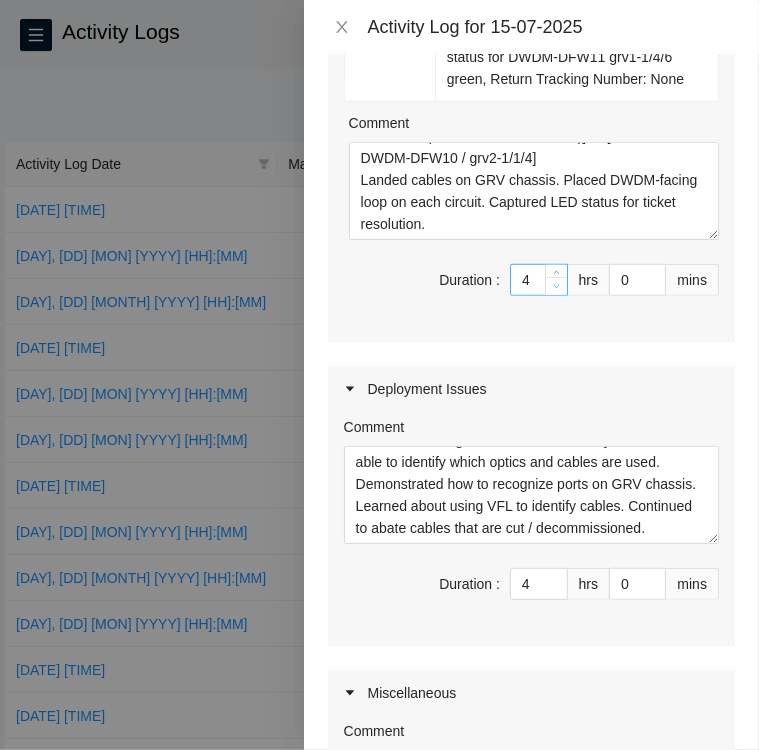 type on "3" 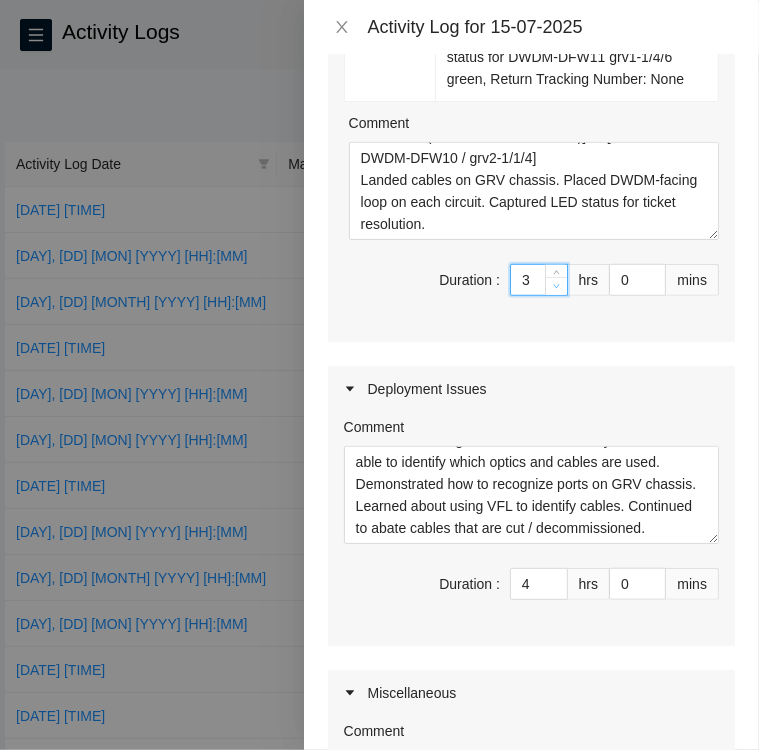 click 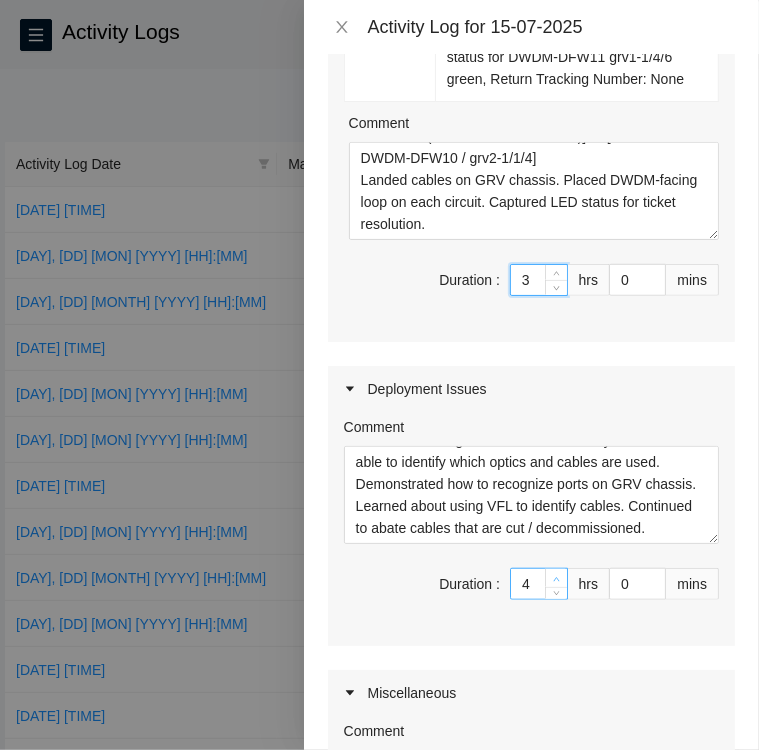 type on "5" 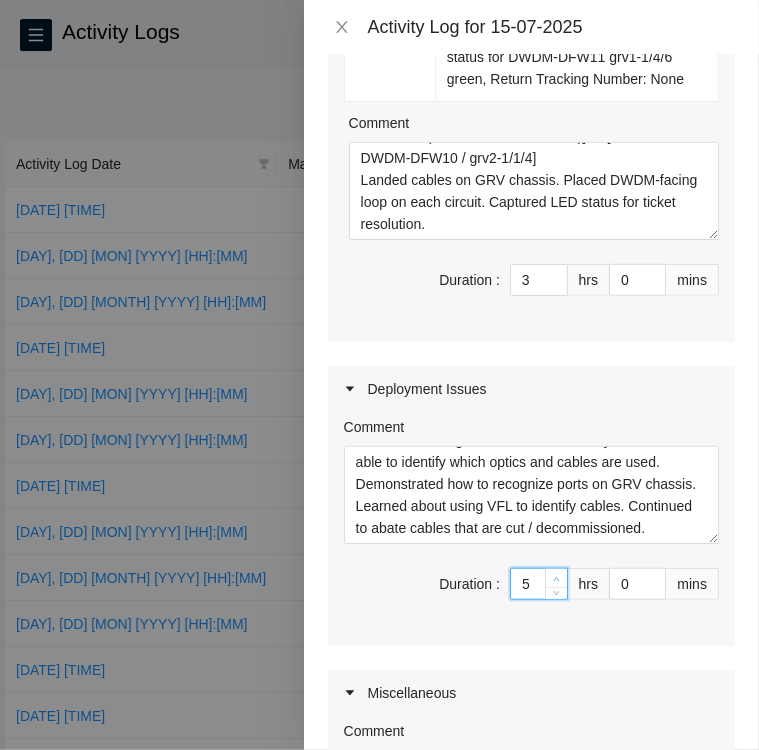 click 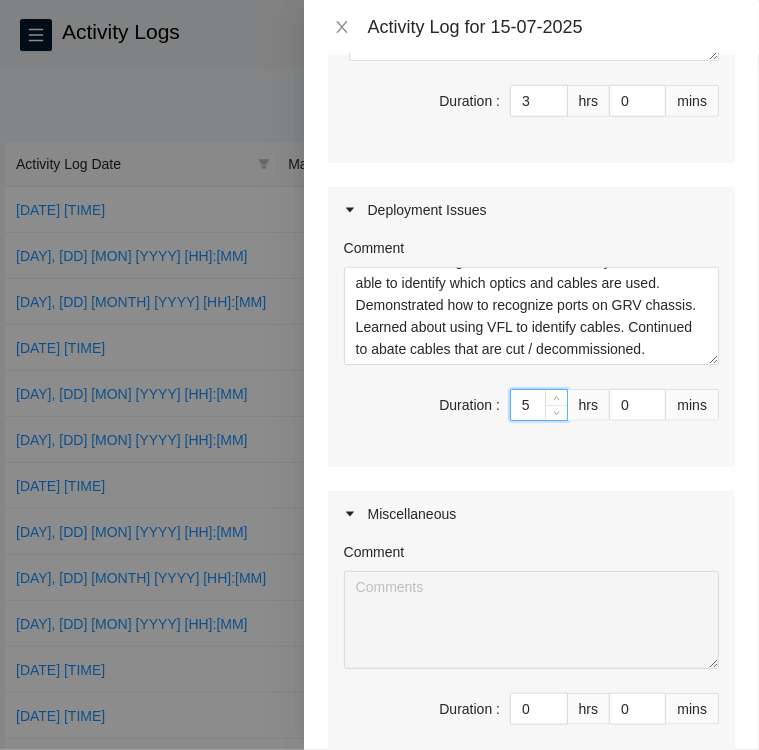 scroll, scrollTop: 816, scrollLeft: 0, axis: vertical 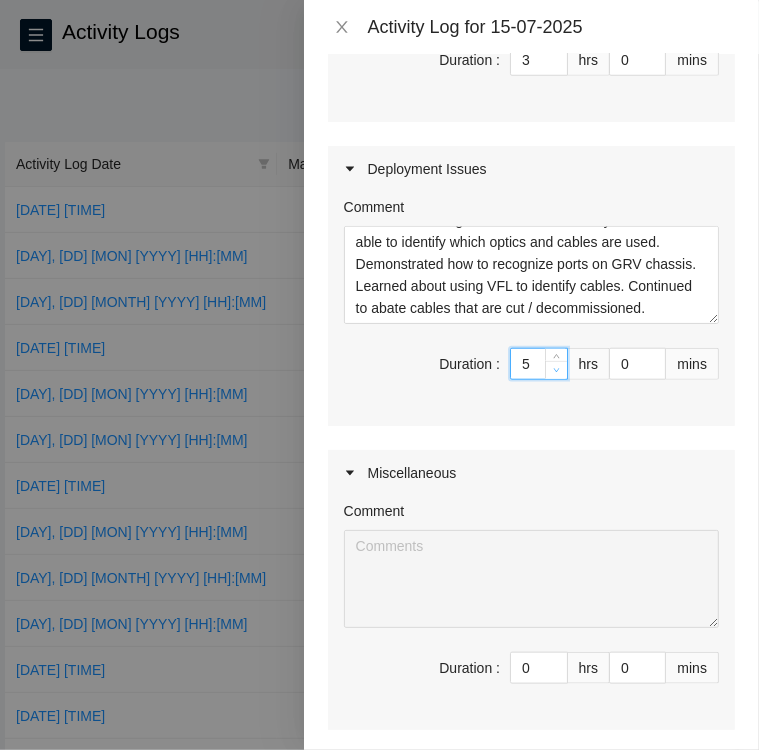 type on "4" 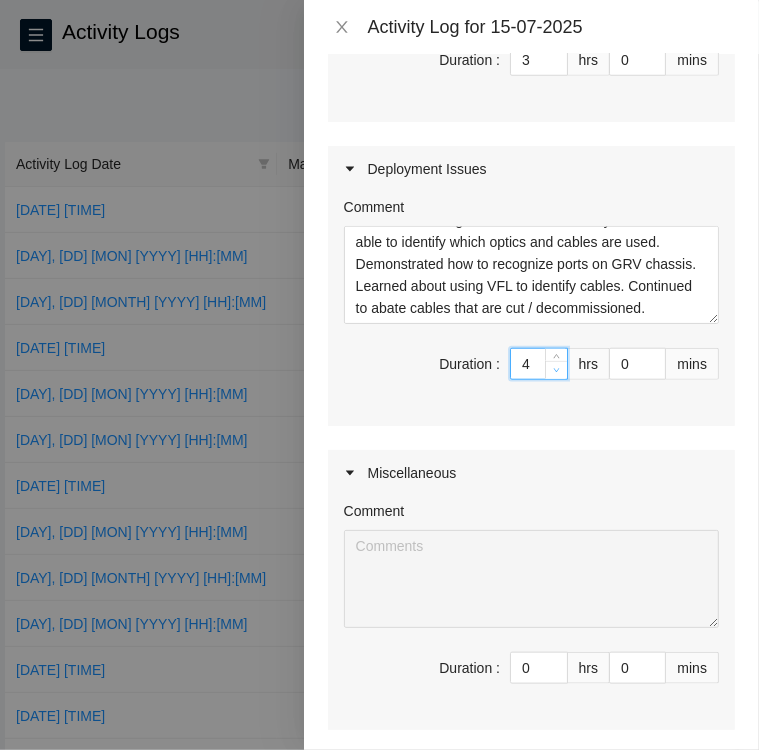 click at bounding box center [557, 371] 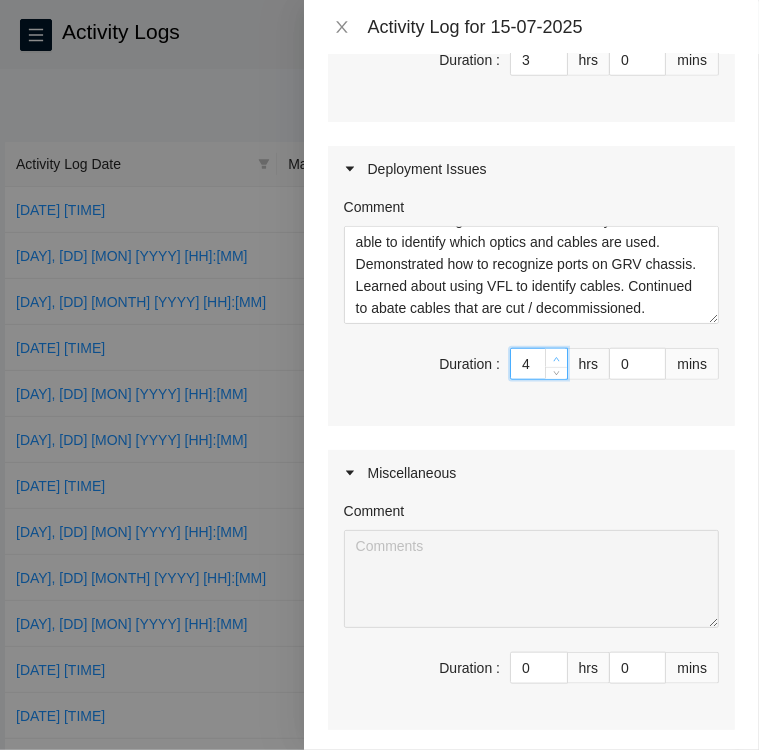 type on "5" 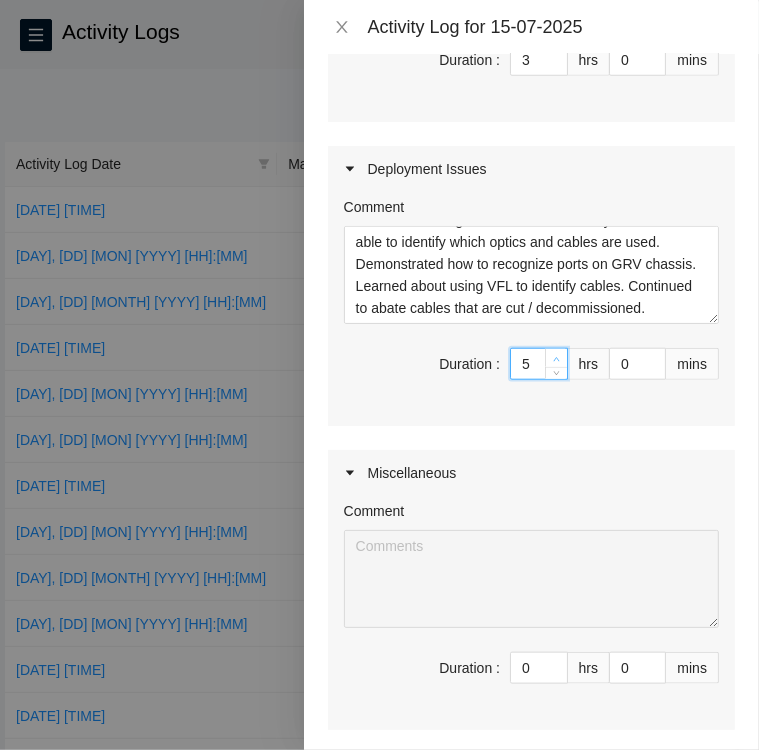 click 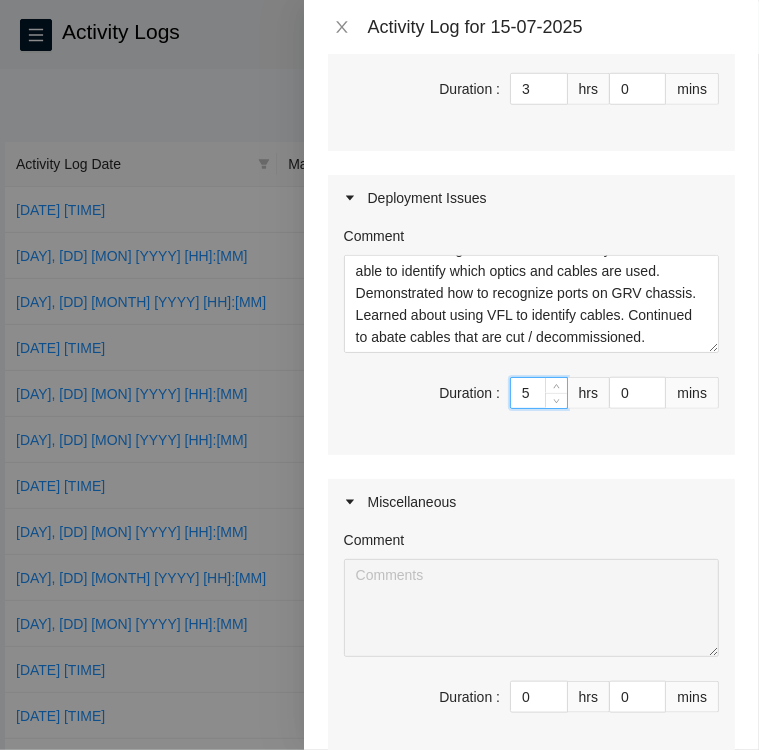 scroll, scrollTop: 782, scrollLeft: 0, axis: vertical 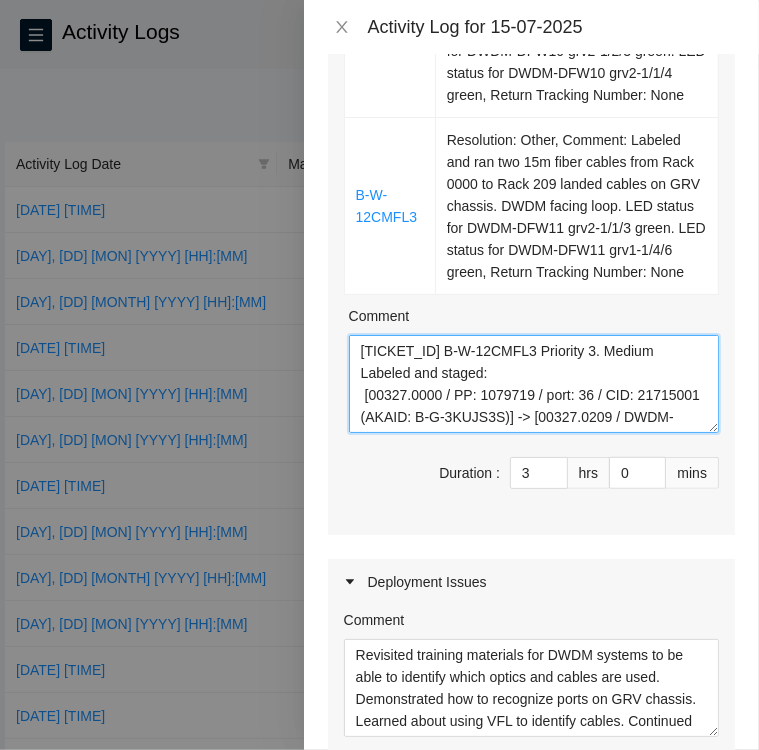 click on "[DP83205] Ticket ID B-W-12CMFL3 Priority 3.Medium
Labeled and staged:
[00327.0000 / PP: 1079719 / port: 36 / CID: 21715001 (AKAID: B-G-3KUJS3S)] -> [00327.0209 / DWDM-DFW11 / grv2-1/1/3]
[00327.0000 / PP: 1079719 / port: 37 / CID: 21715002 (AKAID: B-G-3KUJS4X)] -> [00327.0209 / DWDM-DFW11 / grv1-1/4/6]
Landed cables on GRV chassis. Placed DWDM-facing loop on each circuit. Captured LED status for ticket resolution.
[DP83203] Ticket ID B-W-12CMFPB Priority 3. Medium
Labeled and staged:
[00327.0000 / PP: 1212074 / port: 50-51 / CID: 21511916 (AKAID: B-G-39OFG7C)] -> [00327.0208 / DWDM-DFW10 / grv2-1/2/3]
[00327.0000 / PP: 1212074 / port: 52-53 / CID: 21511915 (AKAID: B-G-39OFG8W)] -> [00327.0208 / DWDM-DFW10 / grv2-1/1/4]
Landed cables on GRV chassis. Placed DWDM-facing loop on each circuit. Captured LED status for ticket resolution." at bounding box center [534, 384] 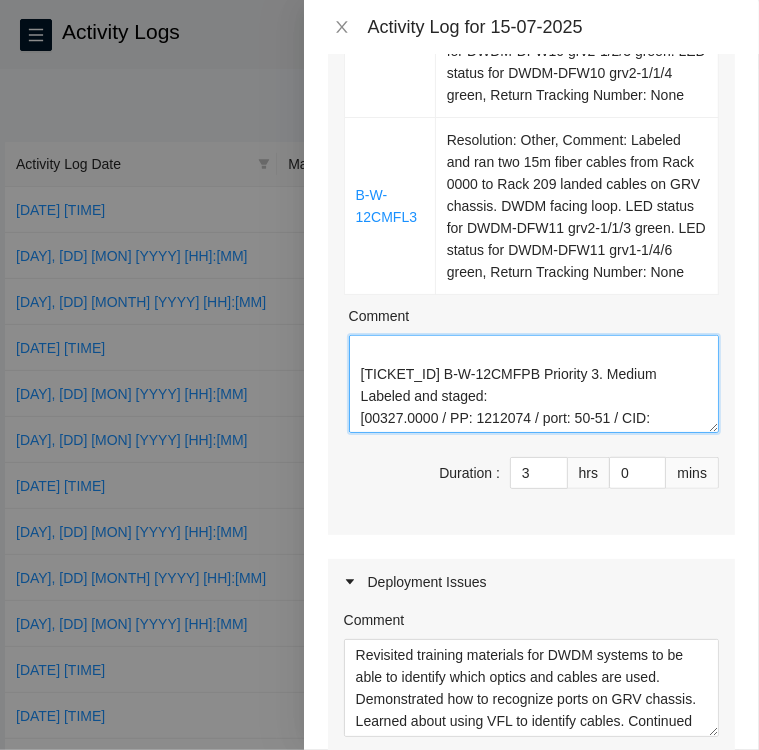 scroll, scrollTop: 264, scrollLeft: 0, axis: vertical 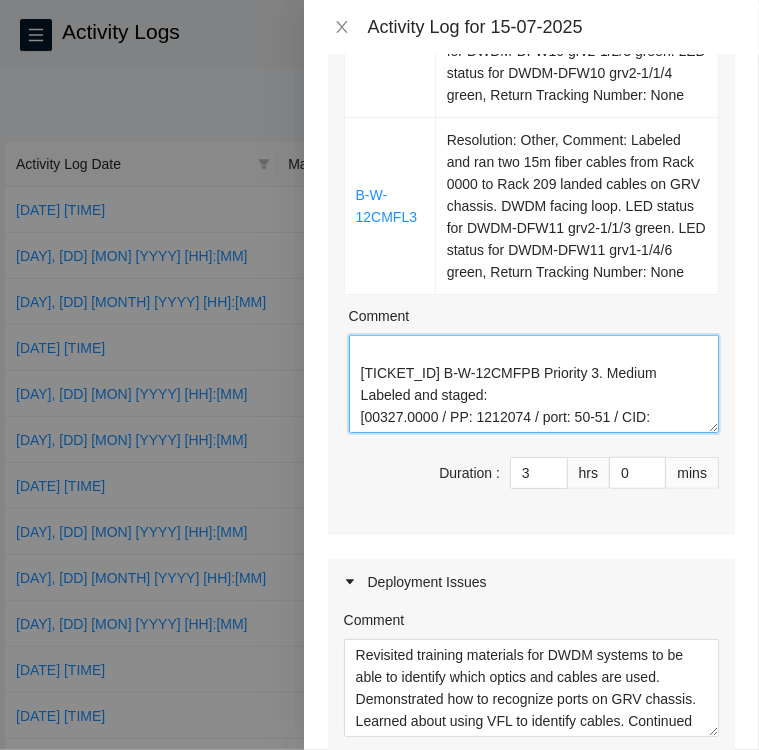 click on "[DP83205] Ticket ID B-W-12CMFL3
Priority 3. Medium
Labeled and staged:
[00327.0000 / PP: 1079719 / port: 36 / CID: 21715001 (AKAID: B-G-3KUJS3S)] -> [00327.0209 / DWDM-DFW11 / grv2-1/1/3]
[00327.0000 / PP: 1079719 / port: 37 / CID: 21715002 (AKAID: B-G-3KUJS4X)] -> [00327.0209 / DWDM-DFW11 / grv1-1/4/6]
Landed cables on GRV chassis. Placed DWDM-facing loop on each circuit. Captured LED status for ticket resolution.
[DP83203] Ticket ID B-W-12CMFPB Priority 3. Medium
Labeled and staged:
[00327.0000 / PP: 1212074 / port: 50-51 / CID: 21511916 (AKAID: B-G-39OFG7C)] -> [00327.0208 / DWDM-DFW10 / grv2-1/2/3]
[00327.0000 / PP: 1212074 / port: 52-53 / CID: 21511915 (AKAID: B-G-39OFG8W)] -> [00327.0208 / DWDM-DFW10 / grv2-1/1/4]
Landed cables on GRV chassis. Placed DWDM-facing loop on each circuit. Captured LED status for ticket resolution." at bounding box center [534, 384] 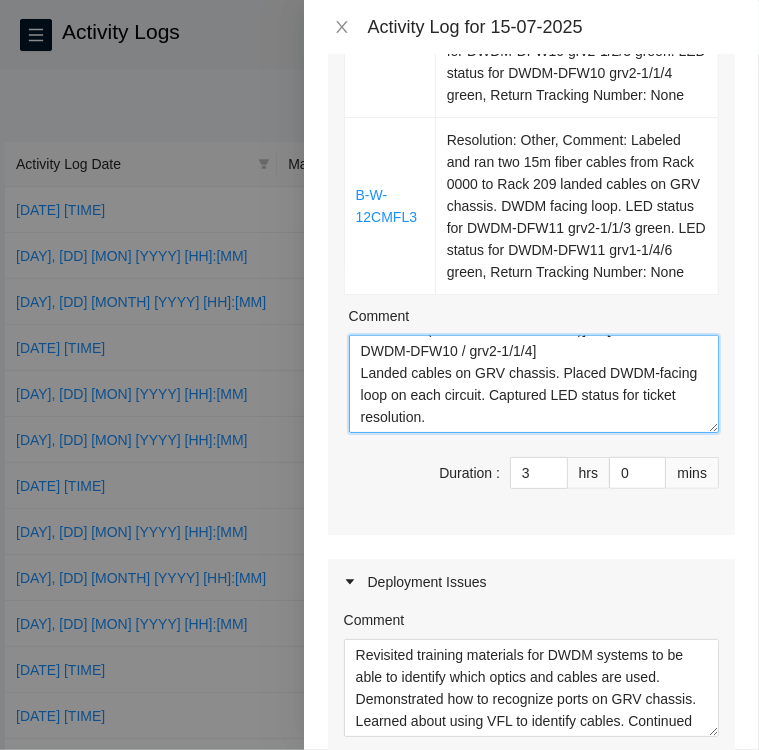 scroll, scrollTop: 484, scrollLeft: 0, axis: vertical 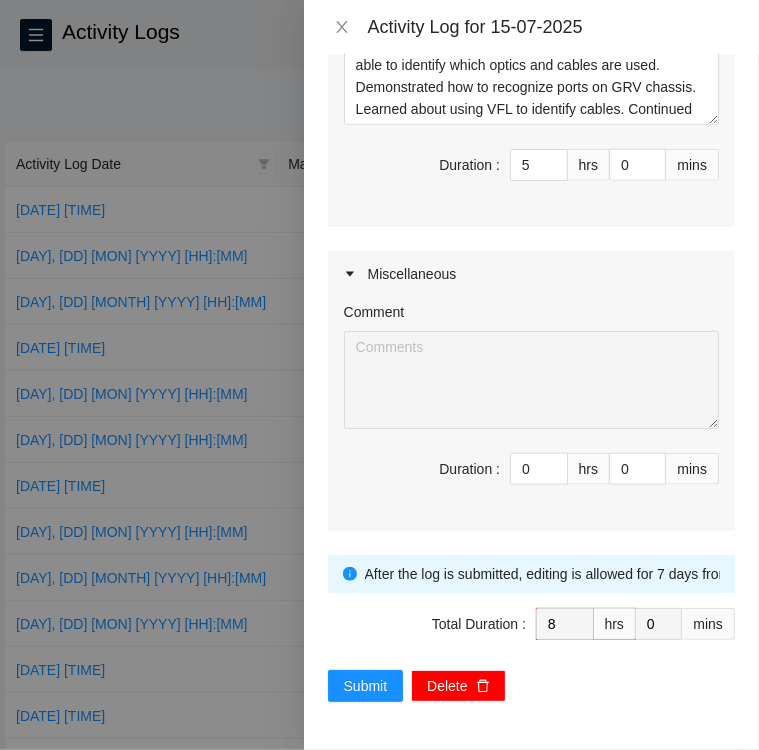 type on "[DP83205] Ticket ID B-W-12CMFL3
Priority 3. Medium
Labeled and staged:
[00327.0000 / PP: 1079719 / port: 36 / CID: 21715001 (AKAID: B-G-3KUJS3S)] -> [00327.0209 / DWDM-DFW11 / grv2-1/1/3]
[00327.0000 / PP: 1079719 / port: 37 / CID: 21715002 (AKAID: B-G-3KUJS4X)] -> [00327.0209 / DWDM-DFW11 / grv1-1/4/6]
Landed cables on GRV chassis. Placed DWDM-facing loop on each circuit. Captured LED status for ticket resolution.
[DP83203] Ticket ID B-W-12CMFPB
Priority 3. Medium
Labeled and staged:
[00327.0000 / PP: 1212074 / port: 50-51 / CID: 21511916 (AKAID: B-G-39OFG7C)] -> [00327.0208 / DWDM-DFW10 / grv2-1/2/3]
[00327.0000 / PP: 1212074 / port: 52-53 / CID: 21511915 (AKAID: B-G-39OFG8W)] -> [00327.0208 / DWDM-DFW10 / grv2-1/1/4]
Landed cables on GRV chassis. Placed DWDM-facing loop on each circuit. Captured LED status for ticket resolution." 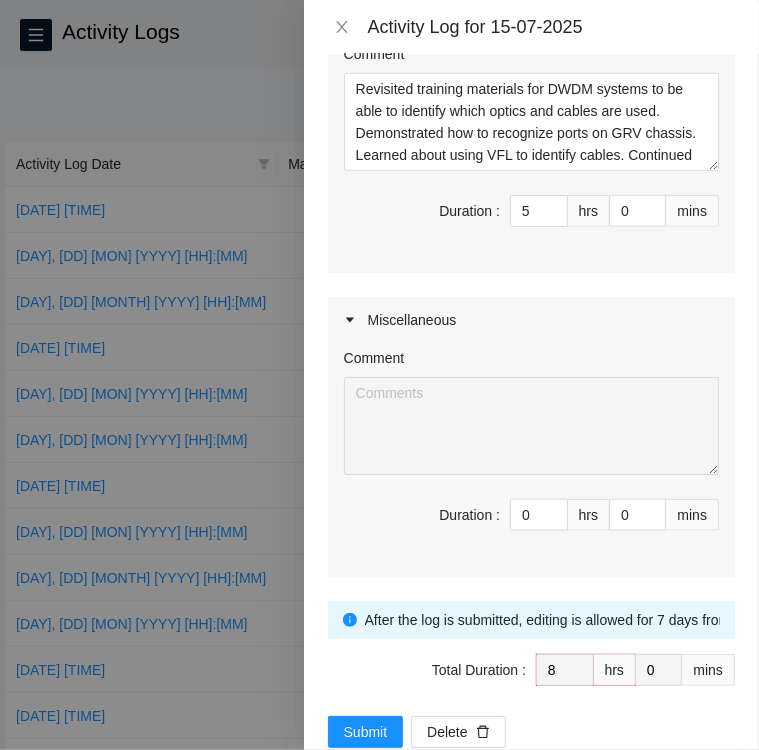 scroll, scrollTop: 965, scrollLeft: 0, axis: vertical 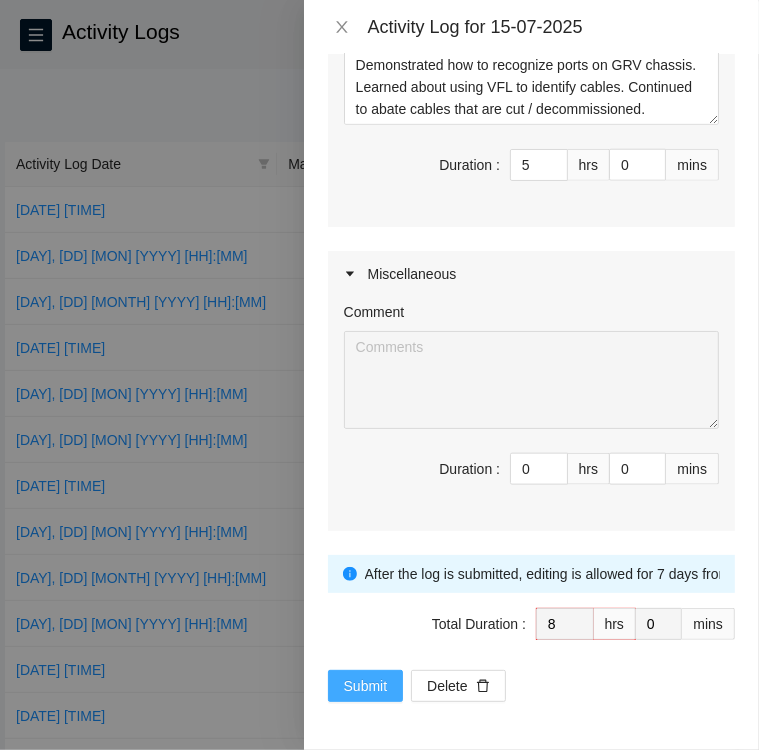 click on "Submit" at bounding box center (366, 686) 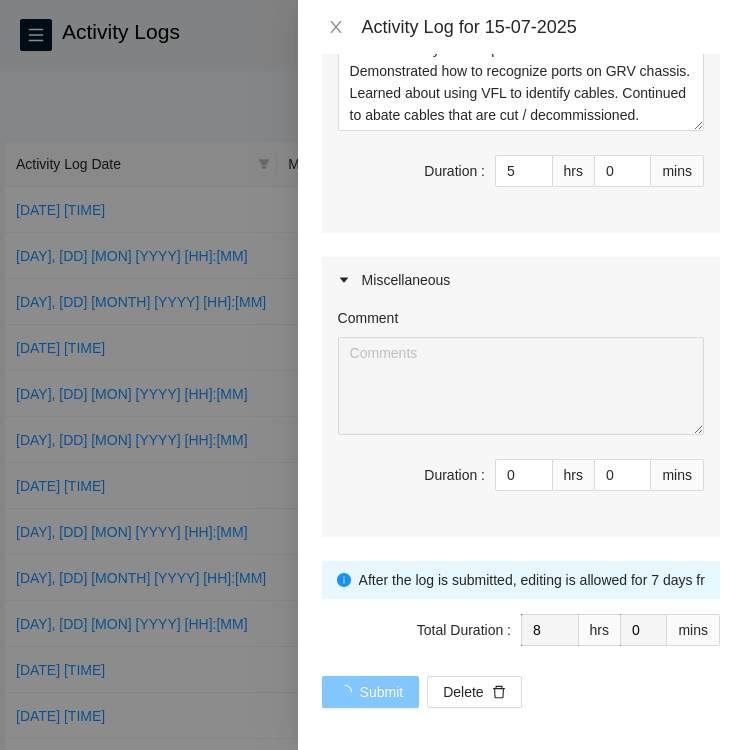 scroll, scrollTop: 0, scrollLeft: 0, axis: both 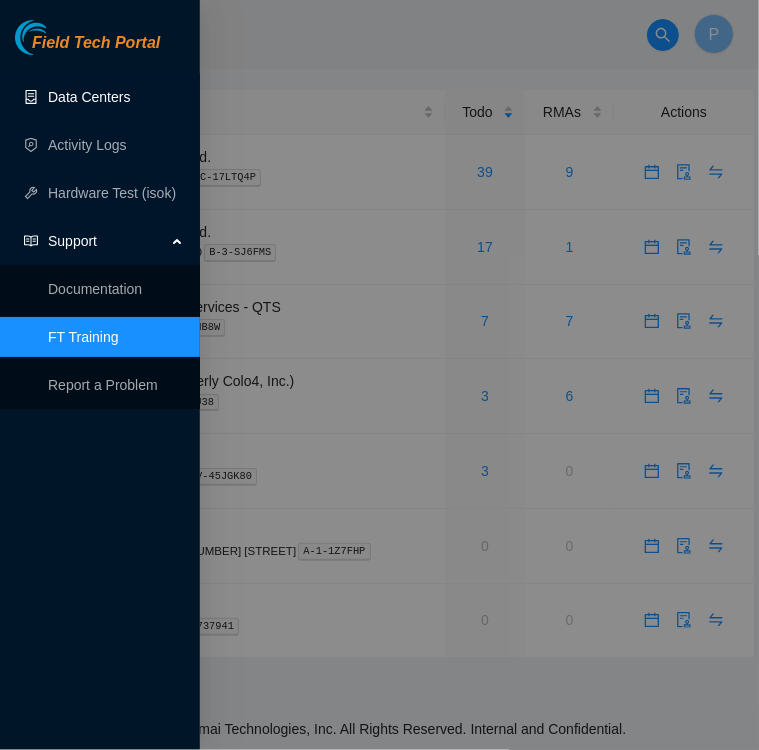 click on "Data Centers" at bounding box center (89, 97) 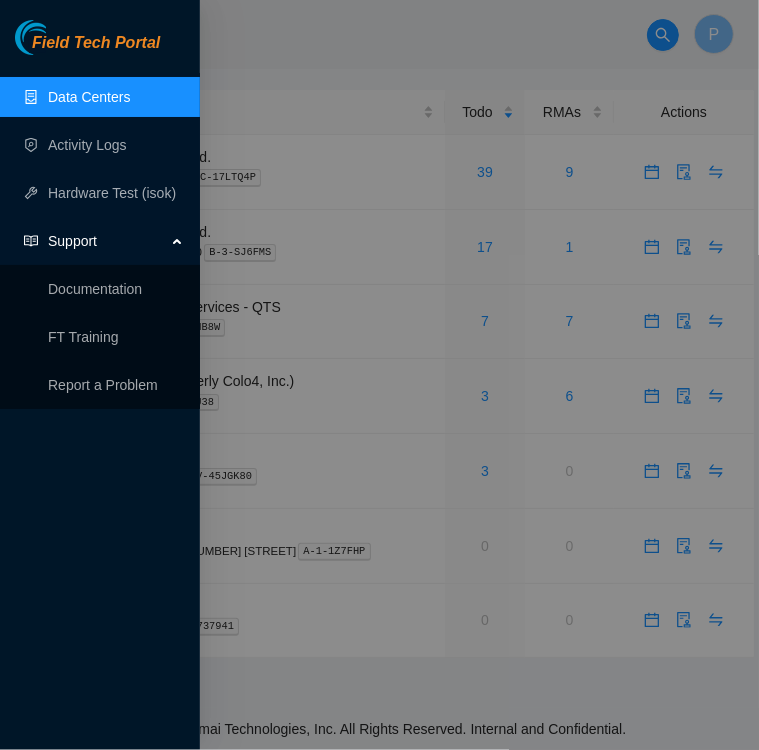 click on "Data Centers" at bounding box center (89, 97) 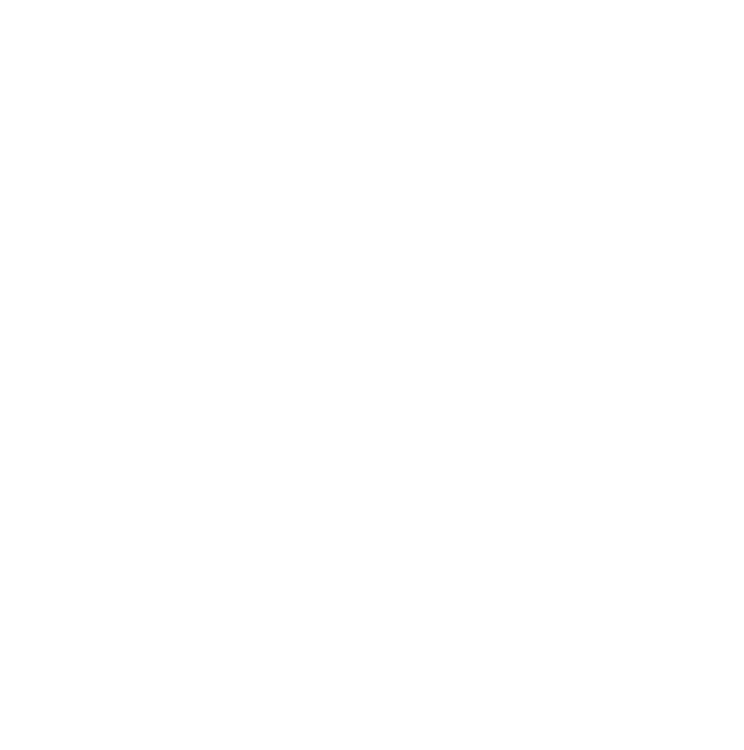 scroll, scrollTop: 0, scrollLeft: 0, axis: both 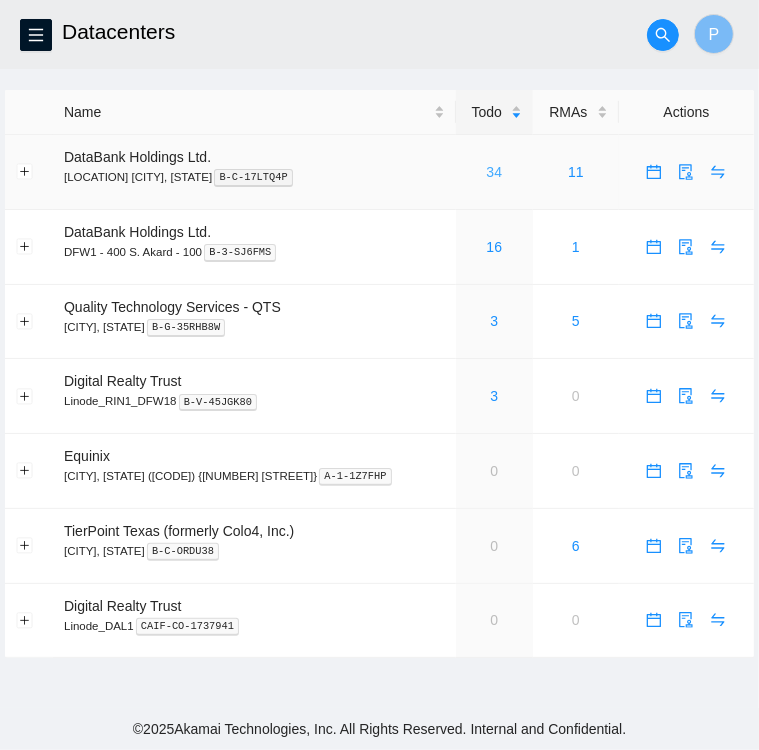 click on "34" at bounding box center [494, 172] 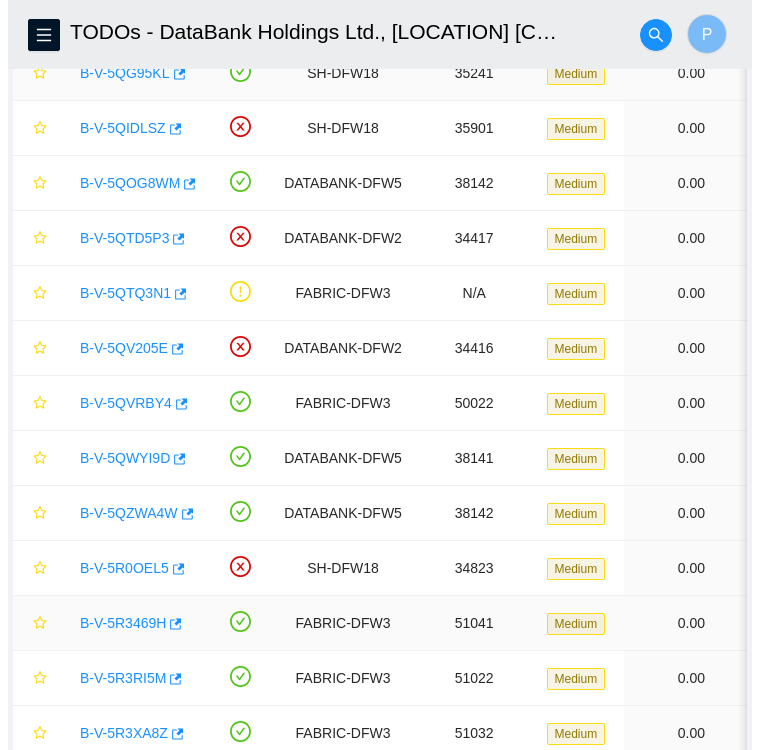 scroll, scrollTop: 0, scrollLeft: 0, axis: both 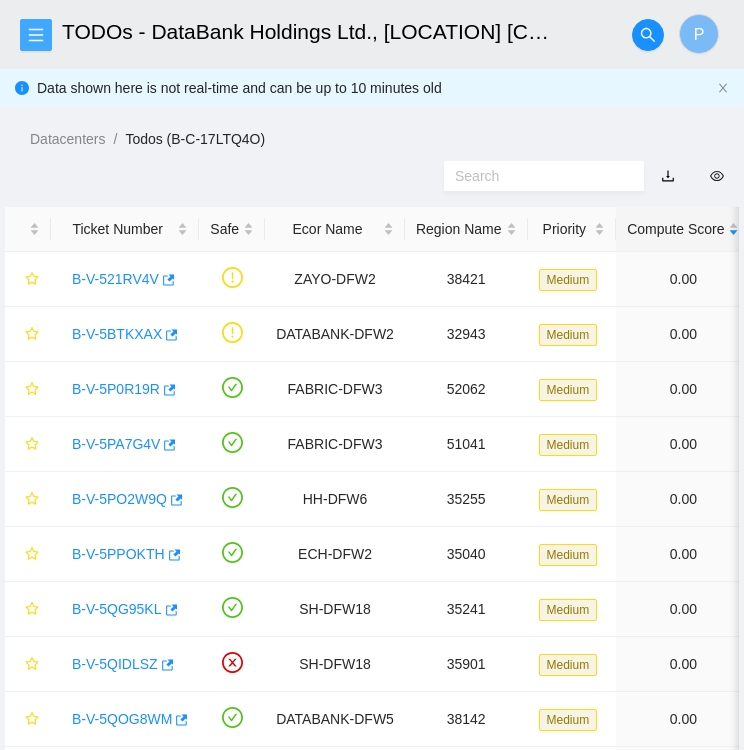 click 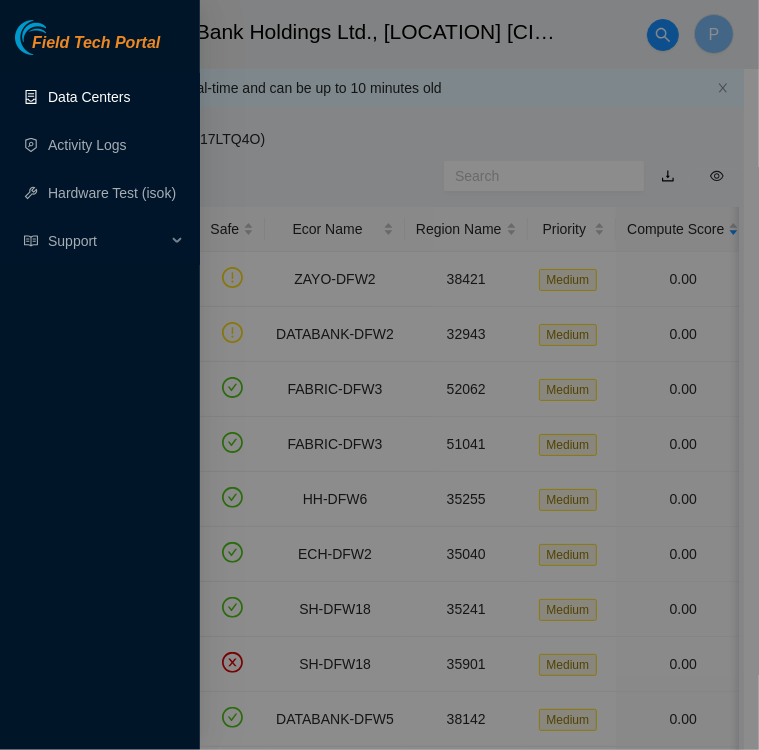click on "Data Centers" at bounding box center (89, 97) 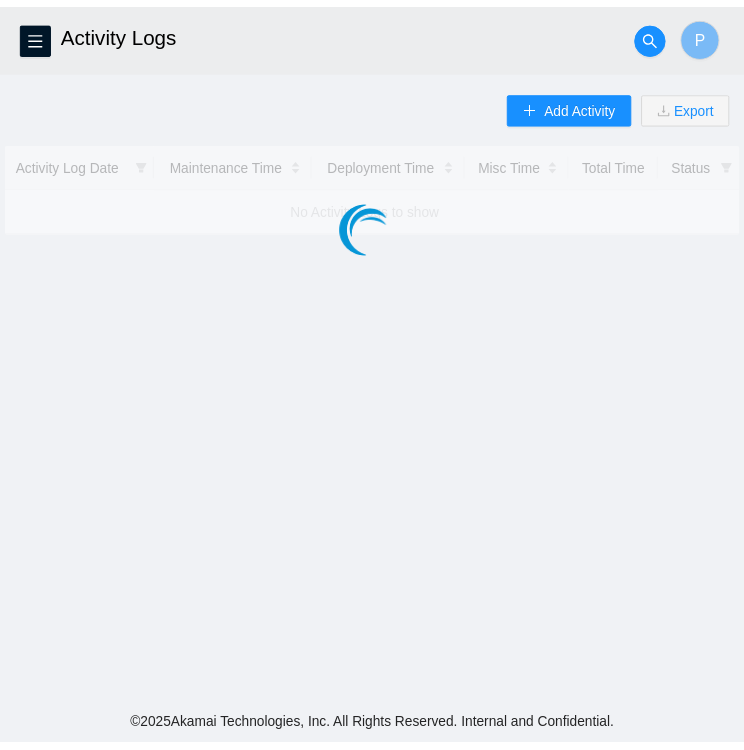 scroll, scrollTop: 0, scrollLeft: 0, axis: both 